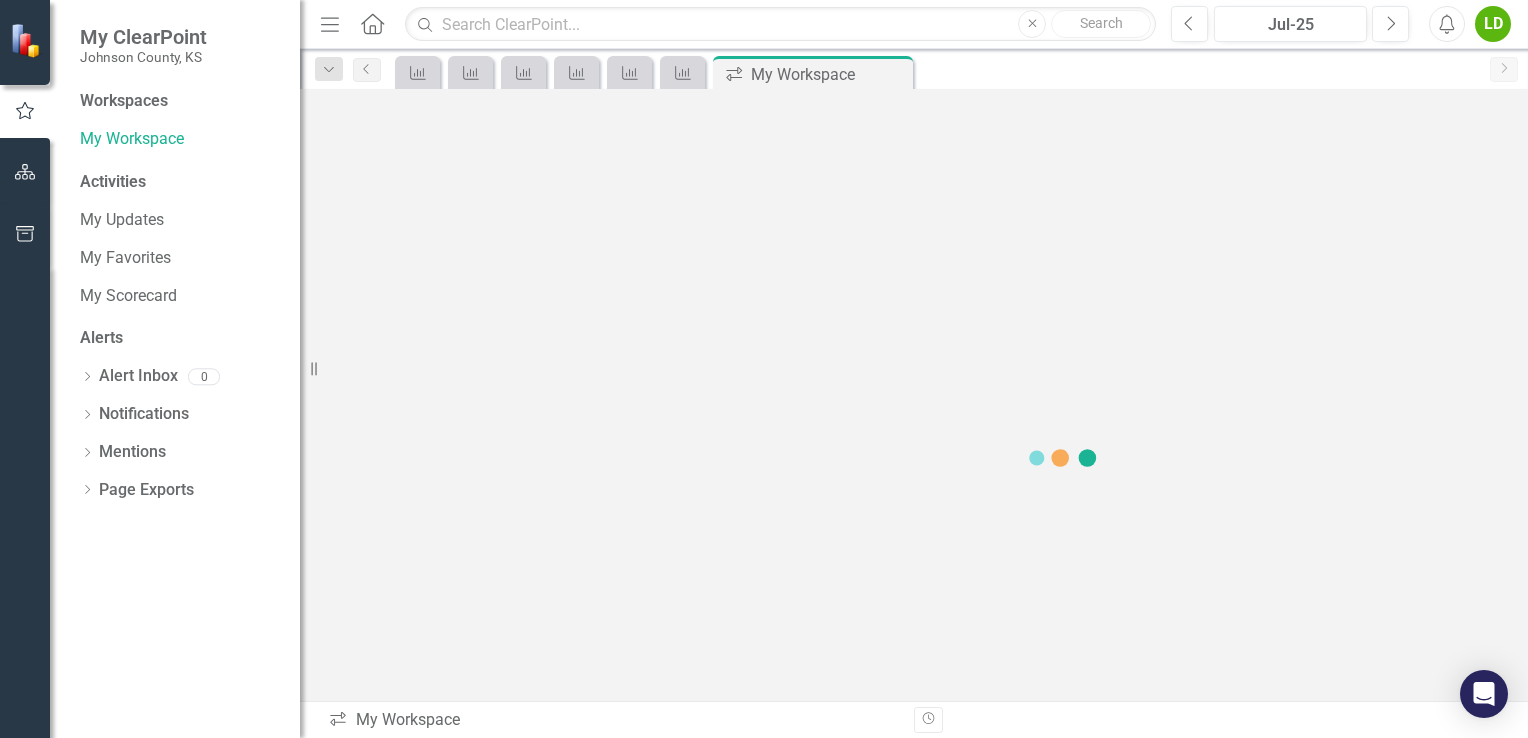 scroll, scrollTop: 0, scrollLeft: 0, axis: both 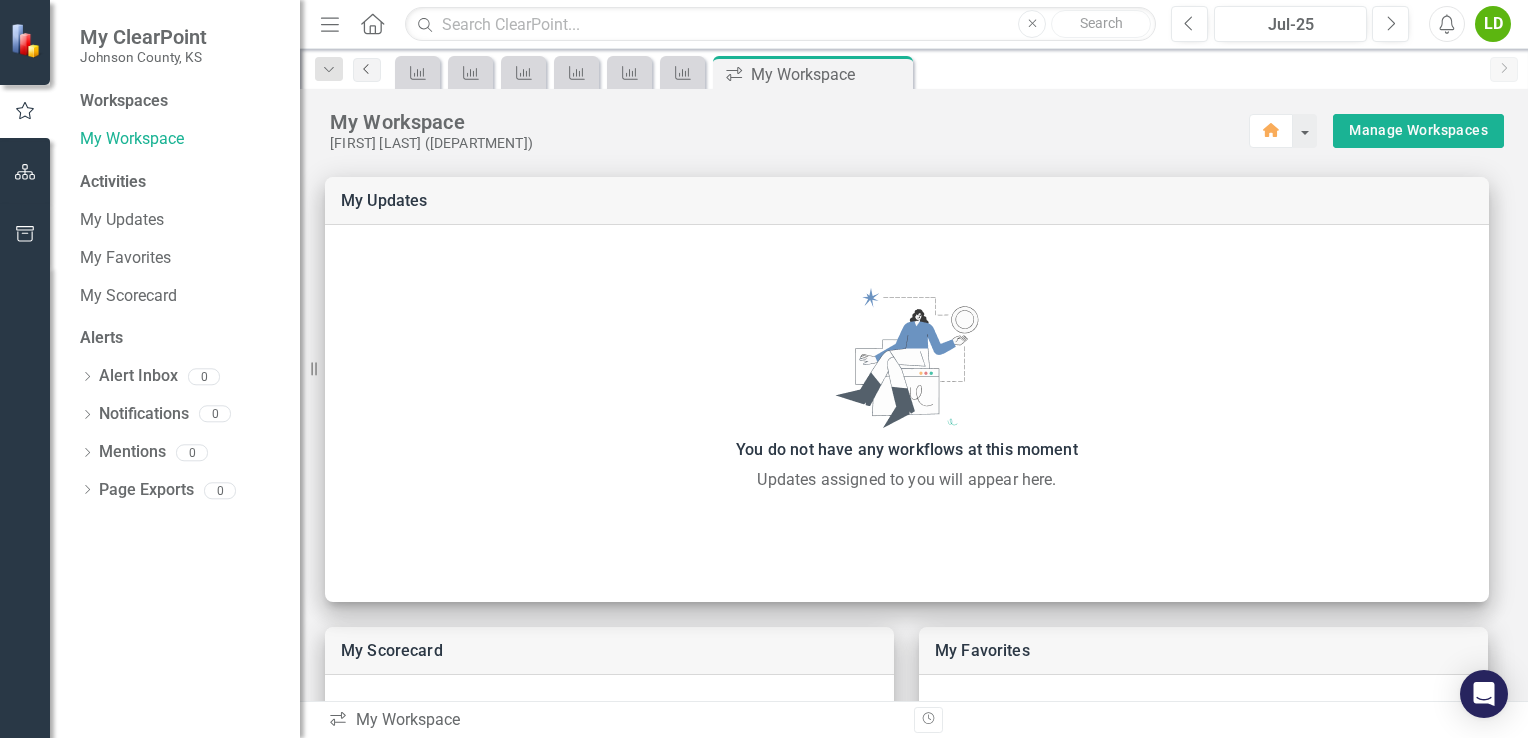 click on "Previous" 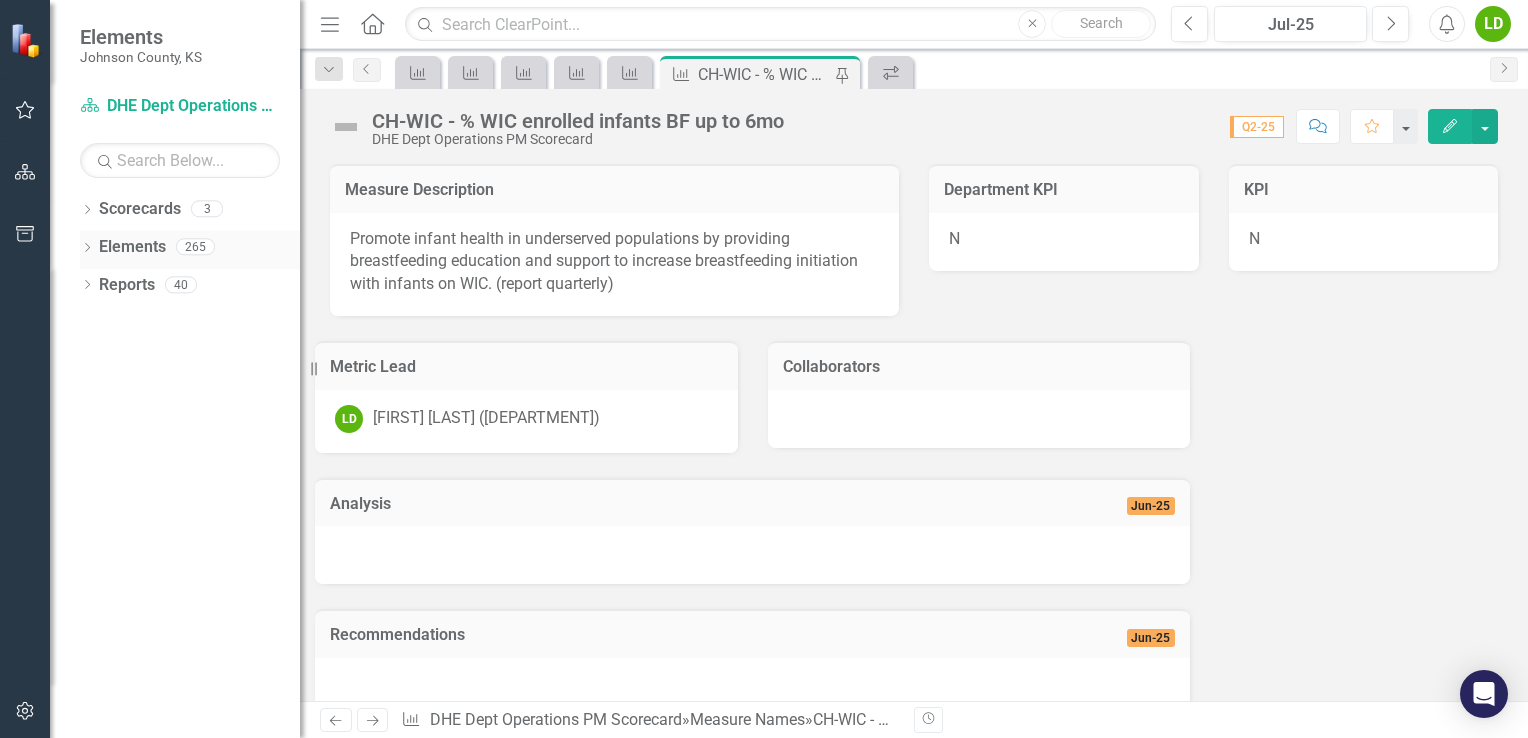 click on "Elements" at bounding box center (132, 247) 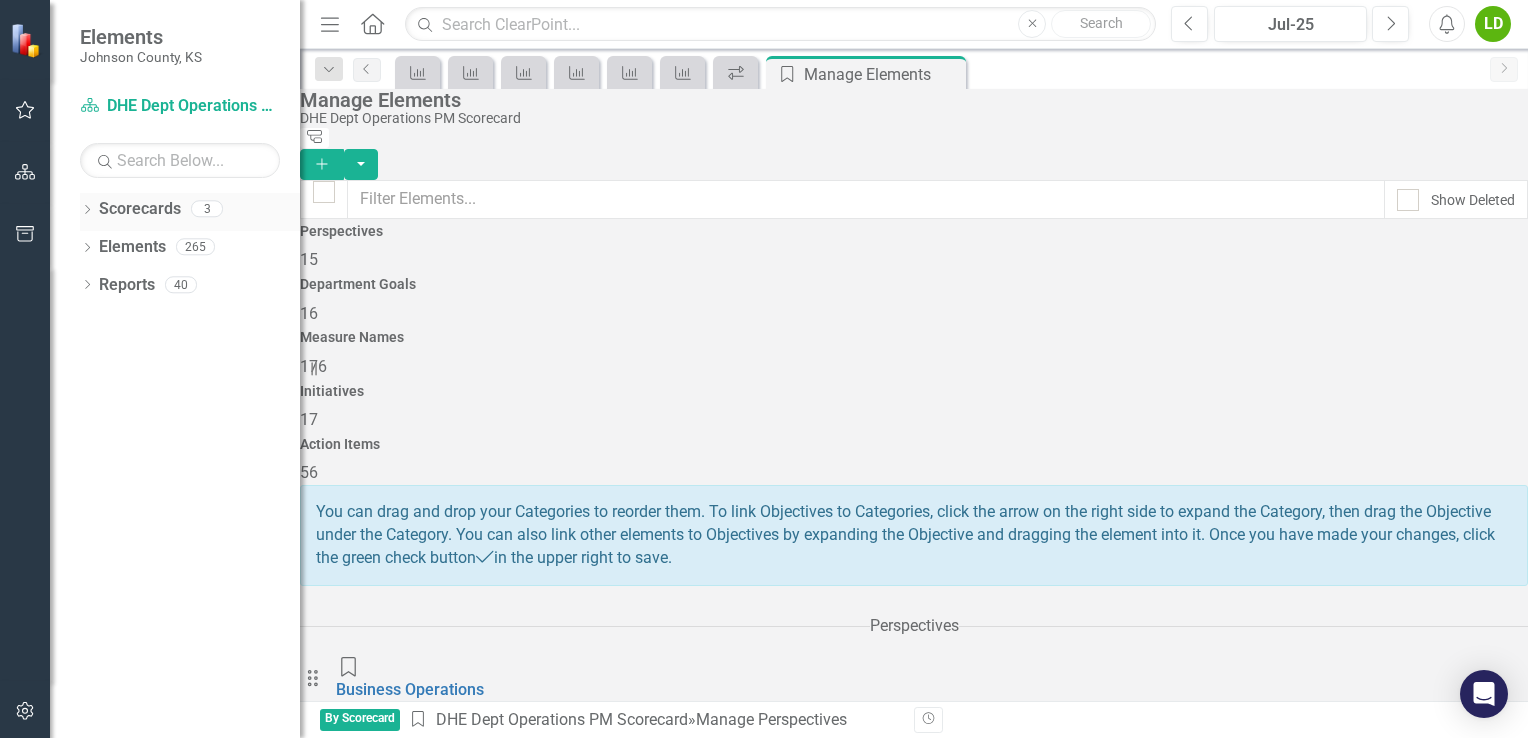 click on "Scorecards" at bounding box center (140, 209) 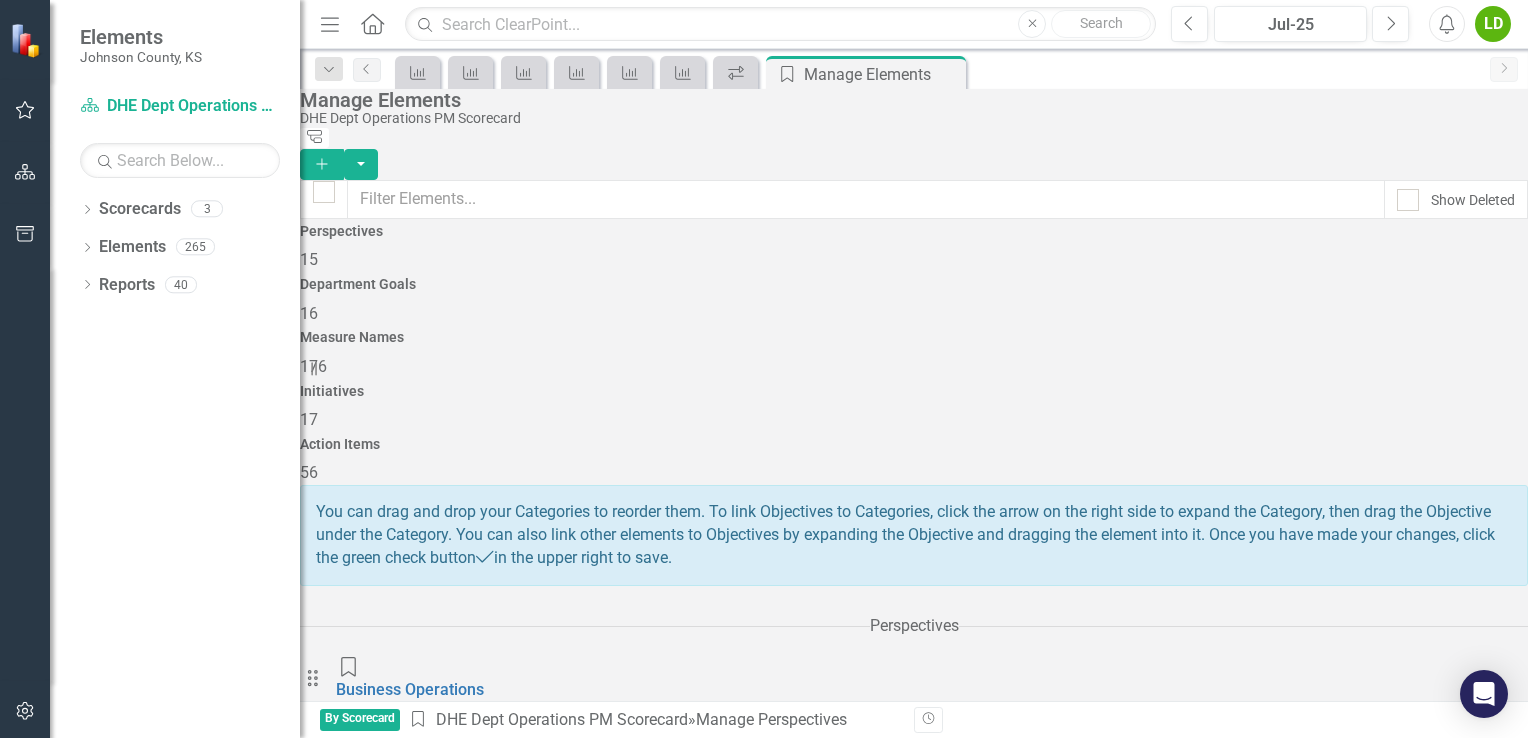 scroll, scrollTop: 296, scrollLeft: 0, axis: vertical 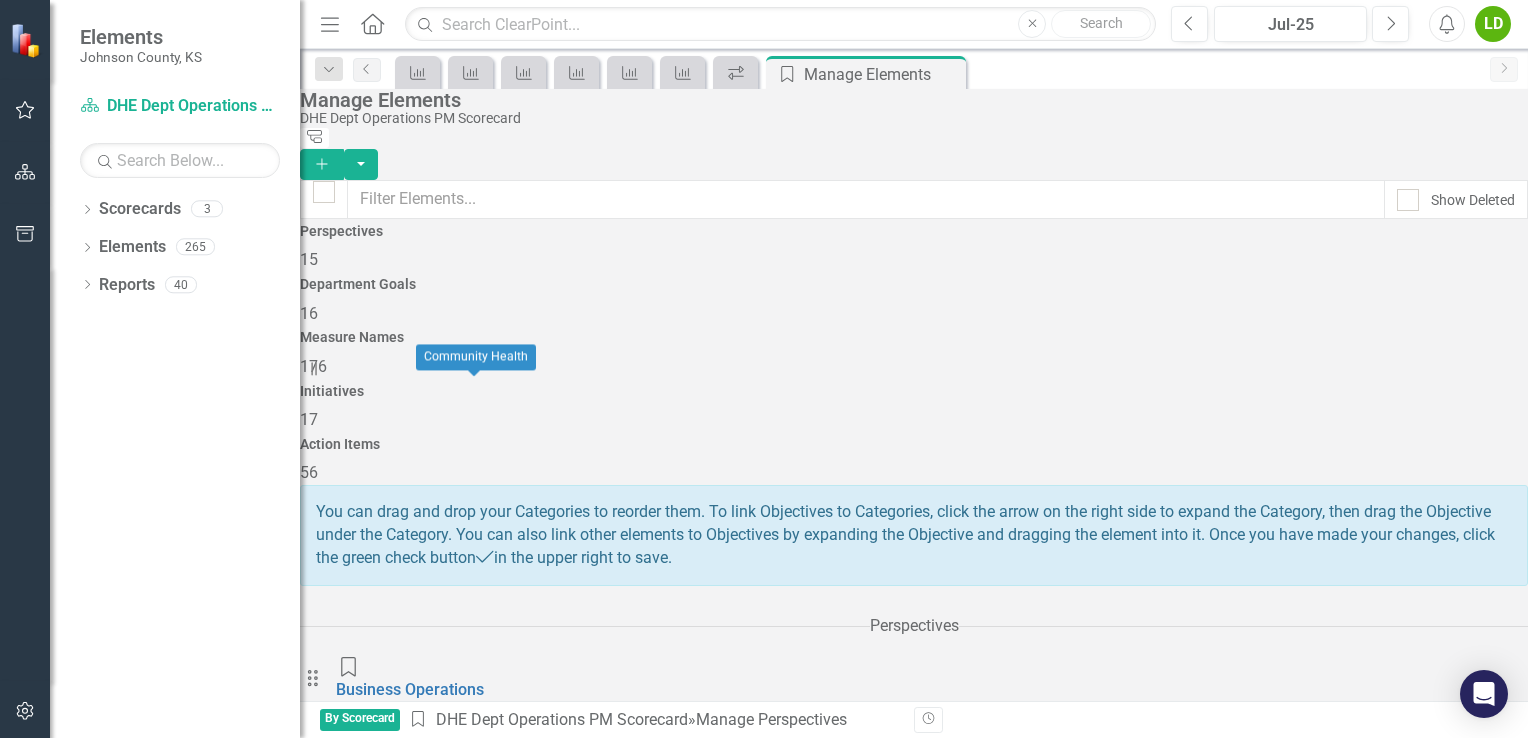 click on "Community Health" at bounding box center (402, 833) 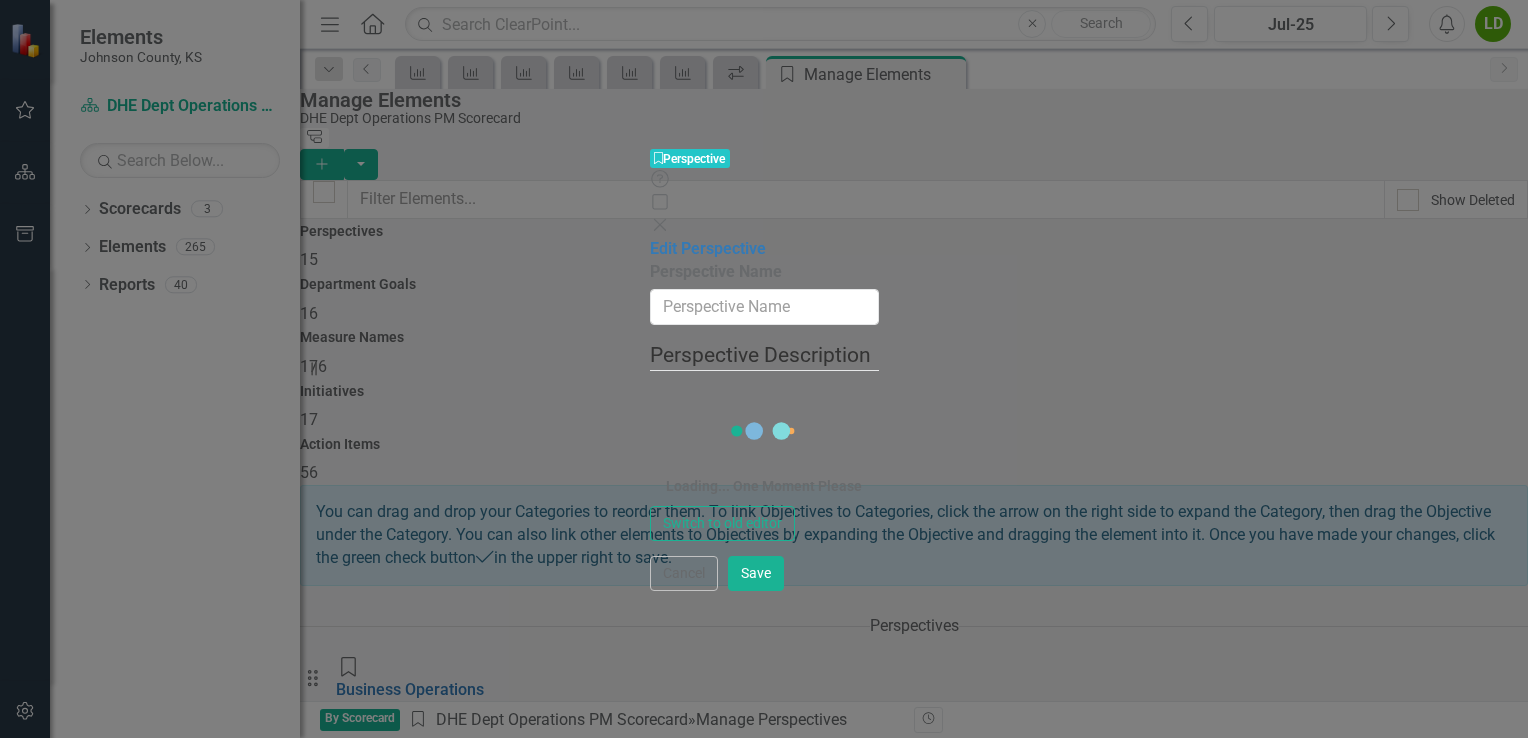 type on "Community Health" 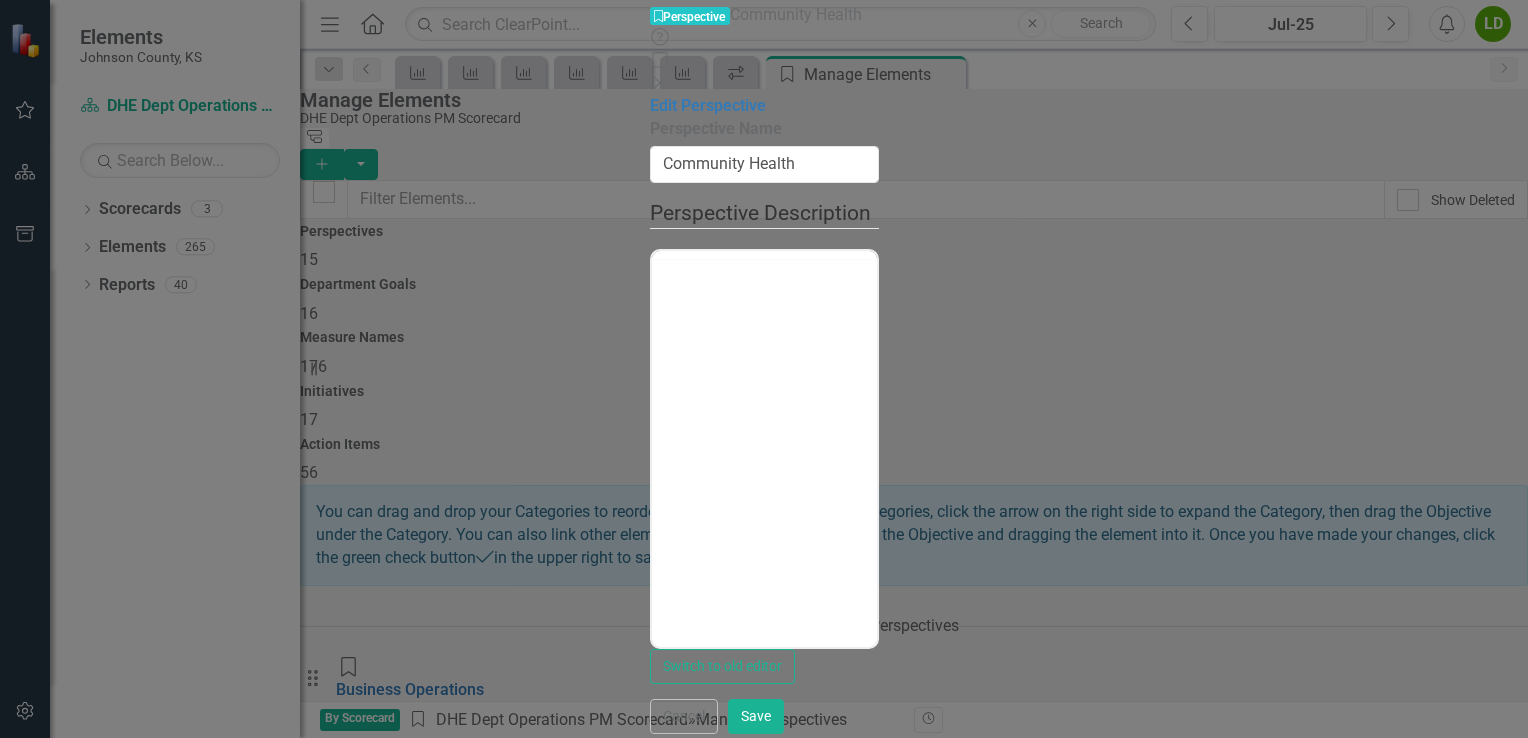 scroll, scrollTop: 0, scrollLeft: 0, axis: both 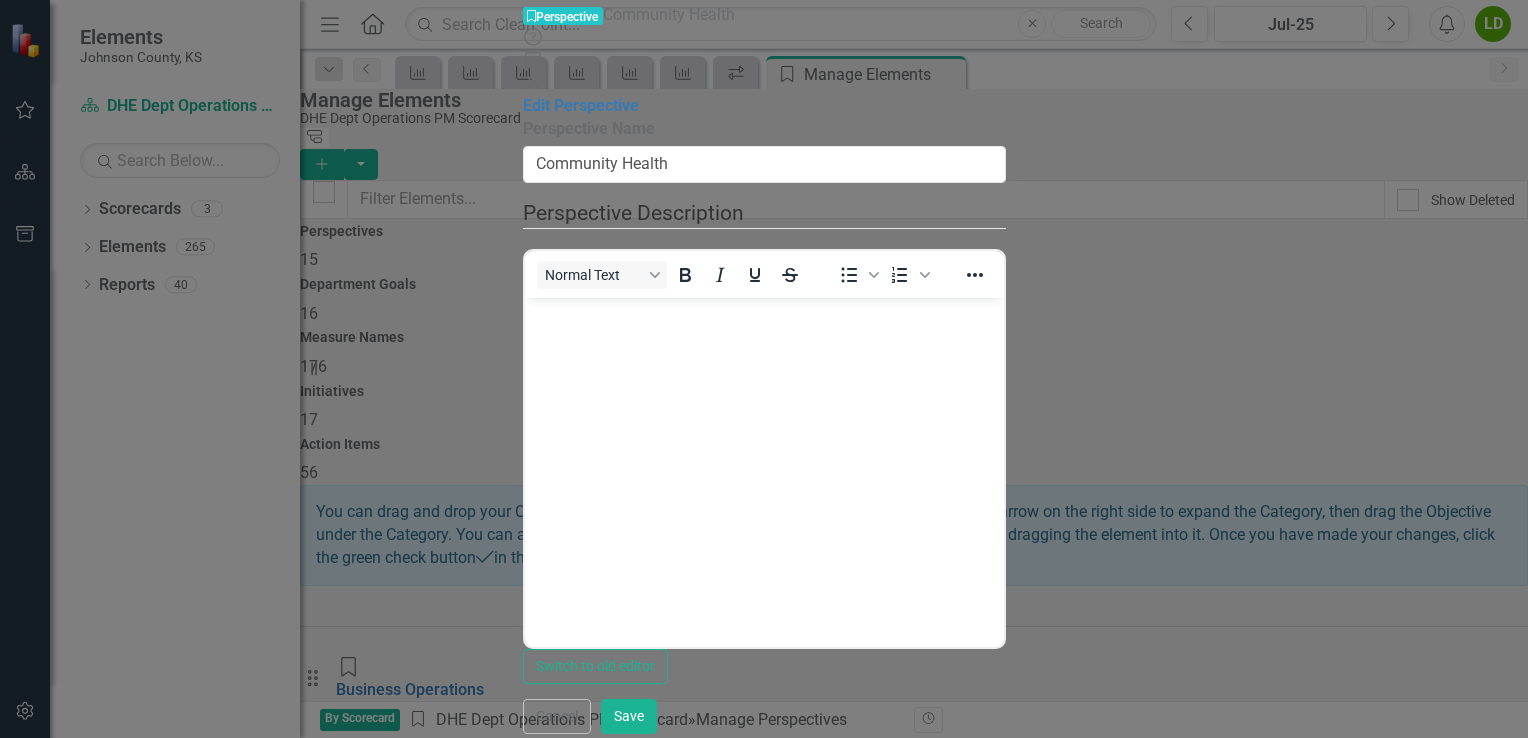 click on "Close" 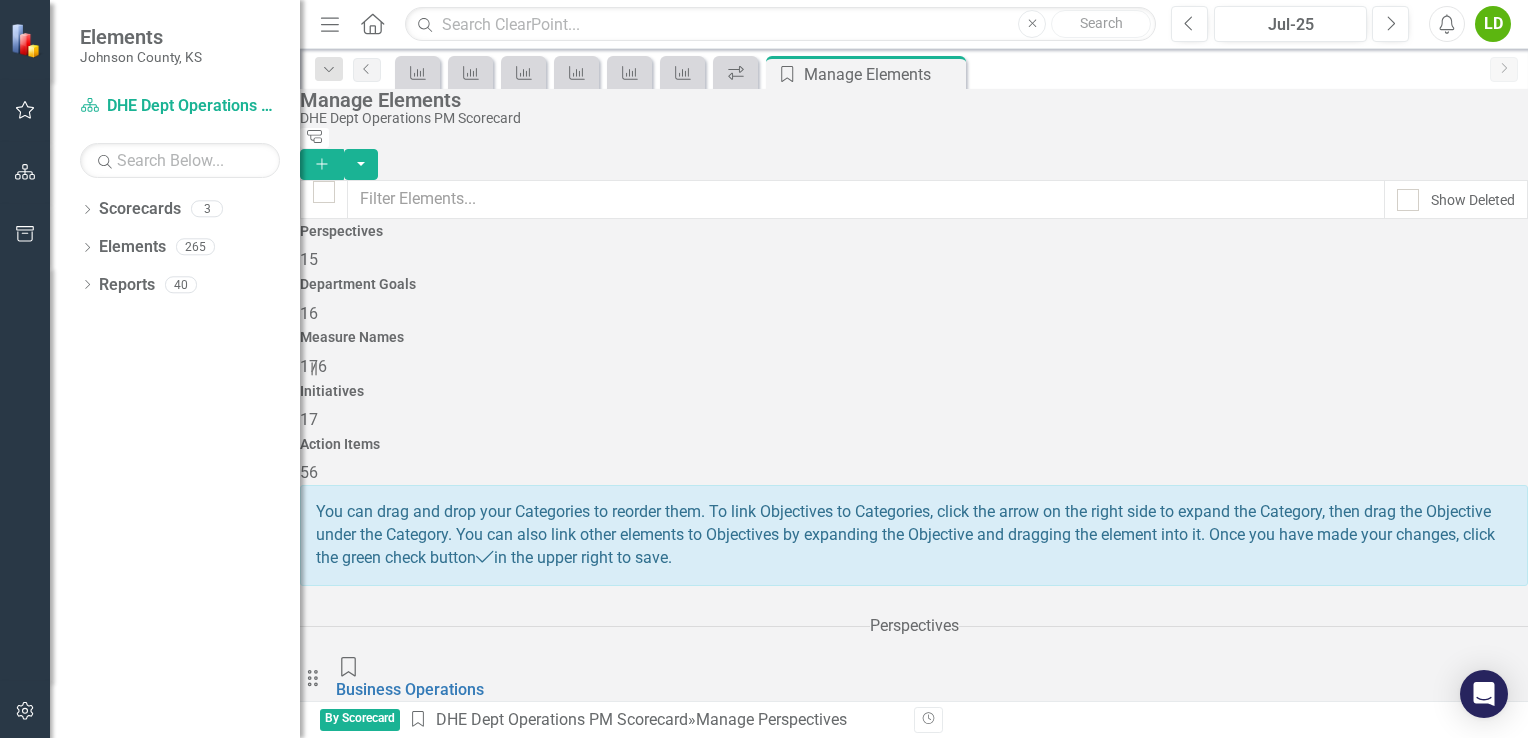 click on "Dropdown Menu" 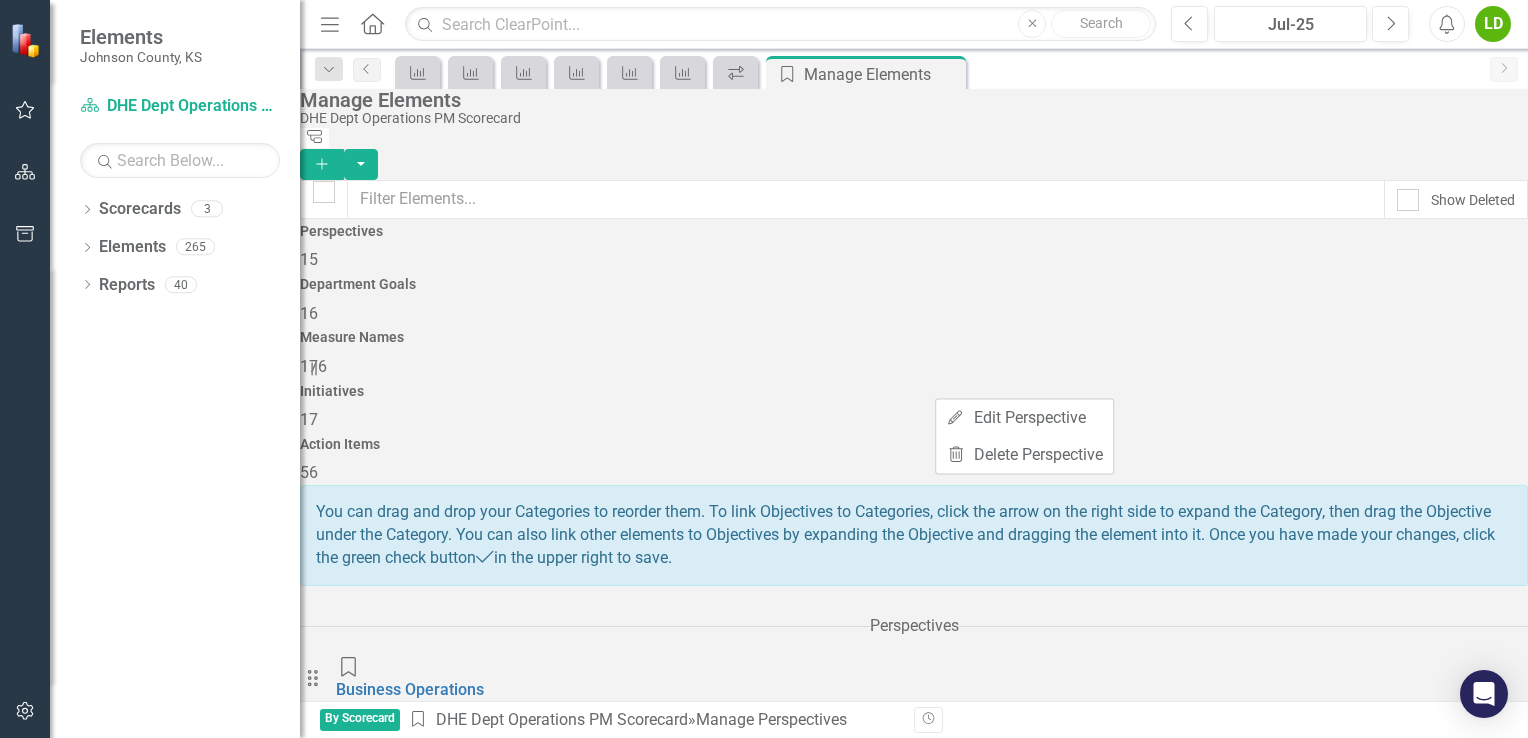 click on "Perspectives Drag Perspective Business Operations Edit Dropdown Menu Collapse Drag Perspective Childcare Licensing Edit Dropdown Menu Collapse Drag Perspective Community Health Edit Dropdown Menu Collapse Drag Perspective Environmental Health Edit Dropdown Menu Collapse Drag Perspective Epidemiology Edit Dropdown Menu Collapse Drag Perspective Health Services Edit Dropdown Menu Collapse Drag Perspective Medical Examiner's Office Edit Dropdown Menu Collapse Drag Perspective Office of the Medical Director Edit Dropdown Menu Collapse Drag Perspective Organizational Development Edit Dropdown Menu Collapse Drag Perspective Population Health - Health Equity Edit Dropdown Menu Collapse Drag Perspective Public Health Emergency Preparedness Edit Dropdown Menu Collapse Drag Perspective Sustainability Edit Dropdown Menu Collapse Drag Perspective PHAB - Population Health Outcome Objectives Edit Dropdown Menu Collapse Drag Perspective Communications Edit Dropdown Menu Collapse Drag Perspective Wilder Factors Edit Collapse" at bounding box center (914, 1287) 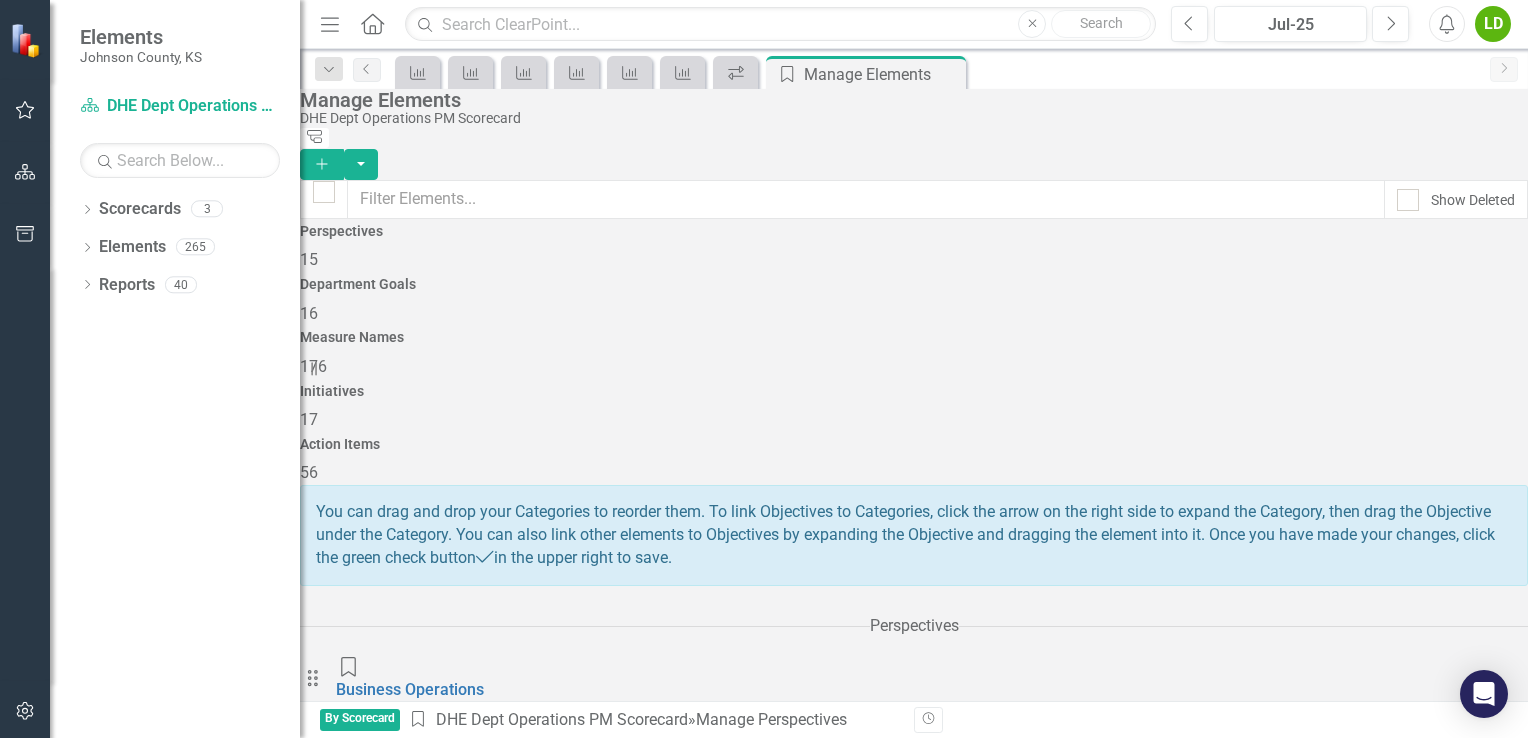 click on "Collapse" 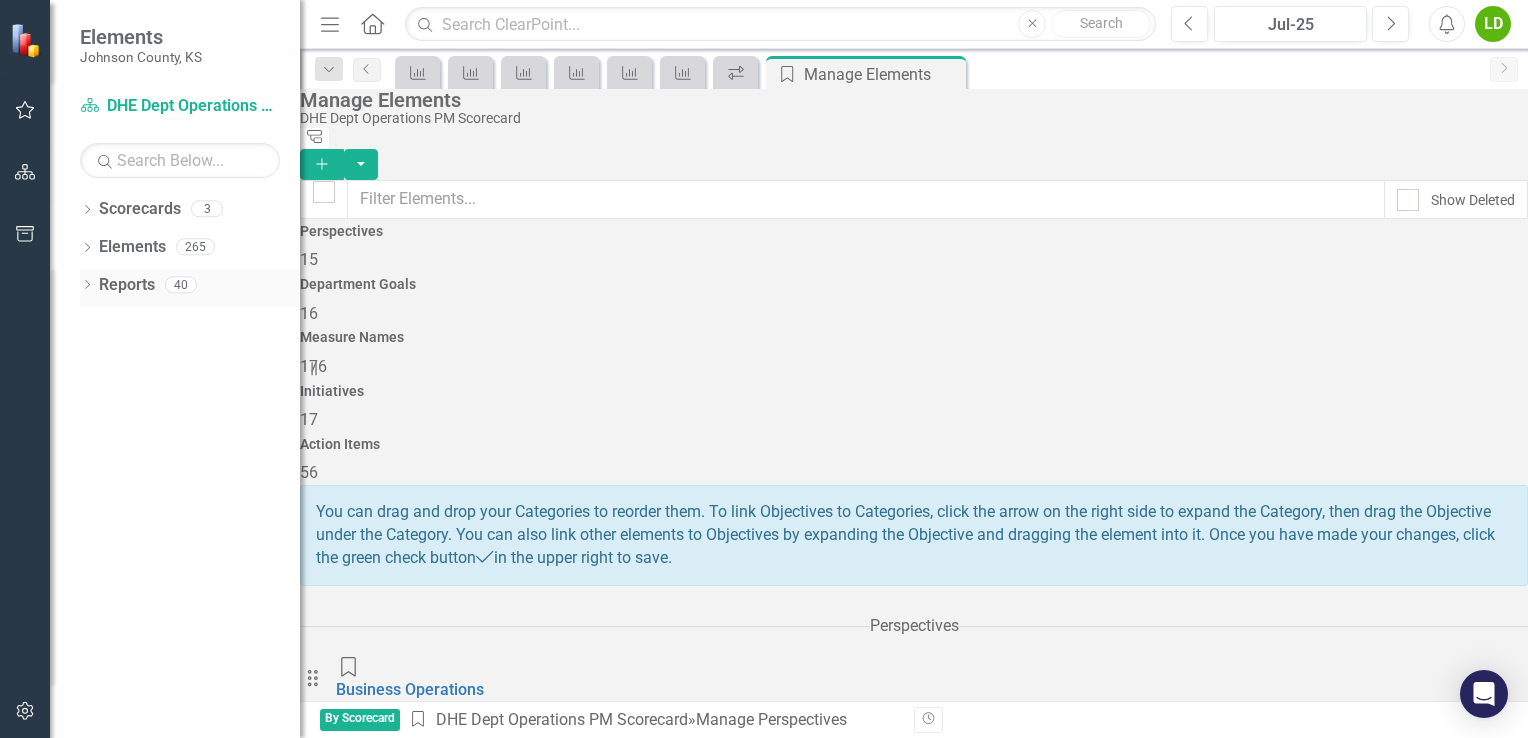 click on "Reports" at bounding box center (127, 285) 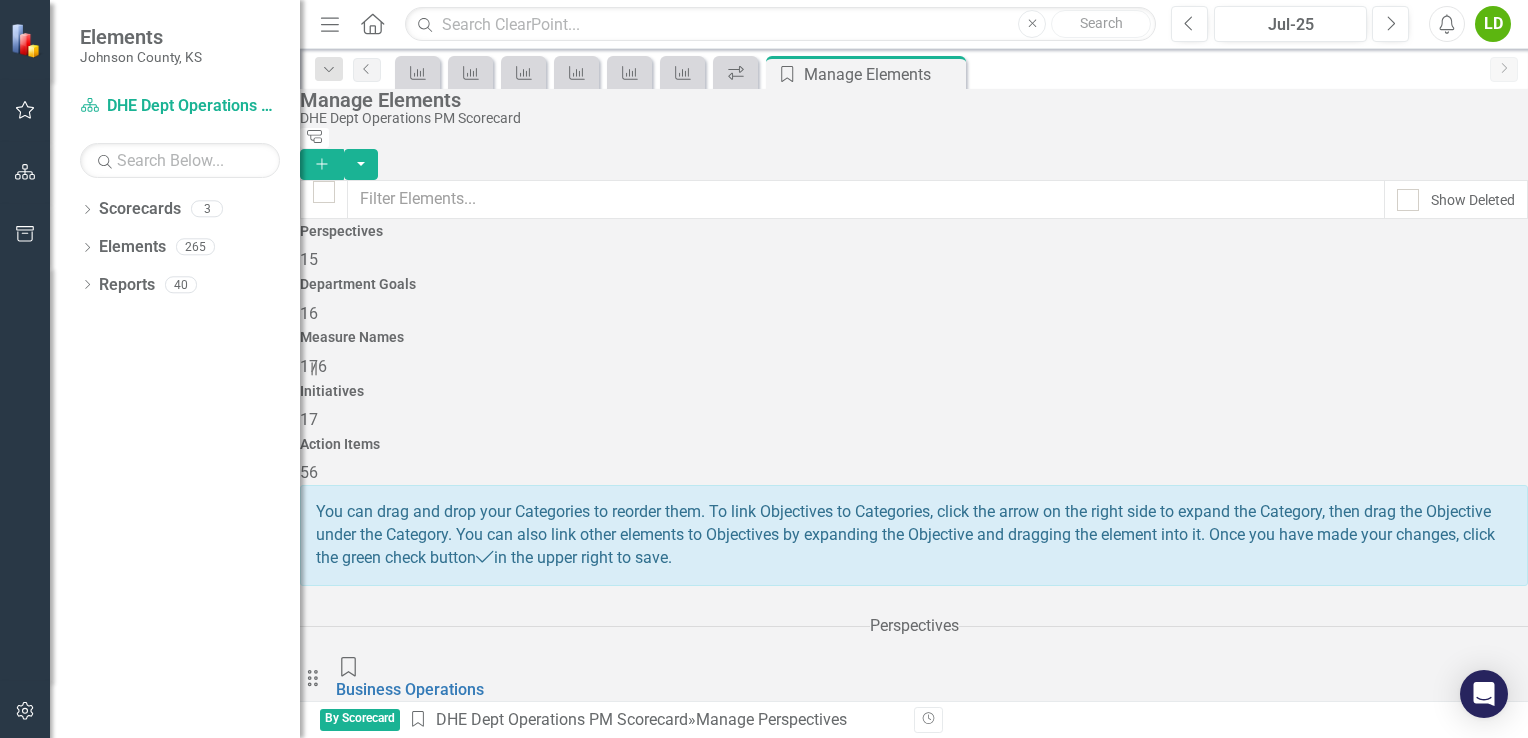 click 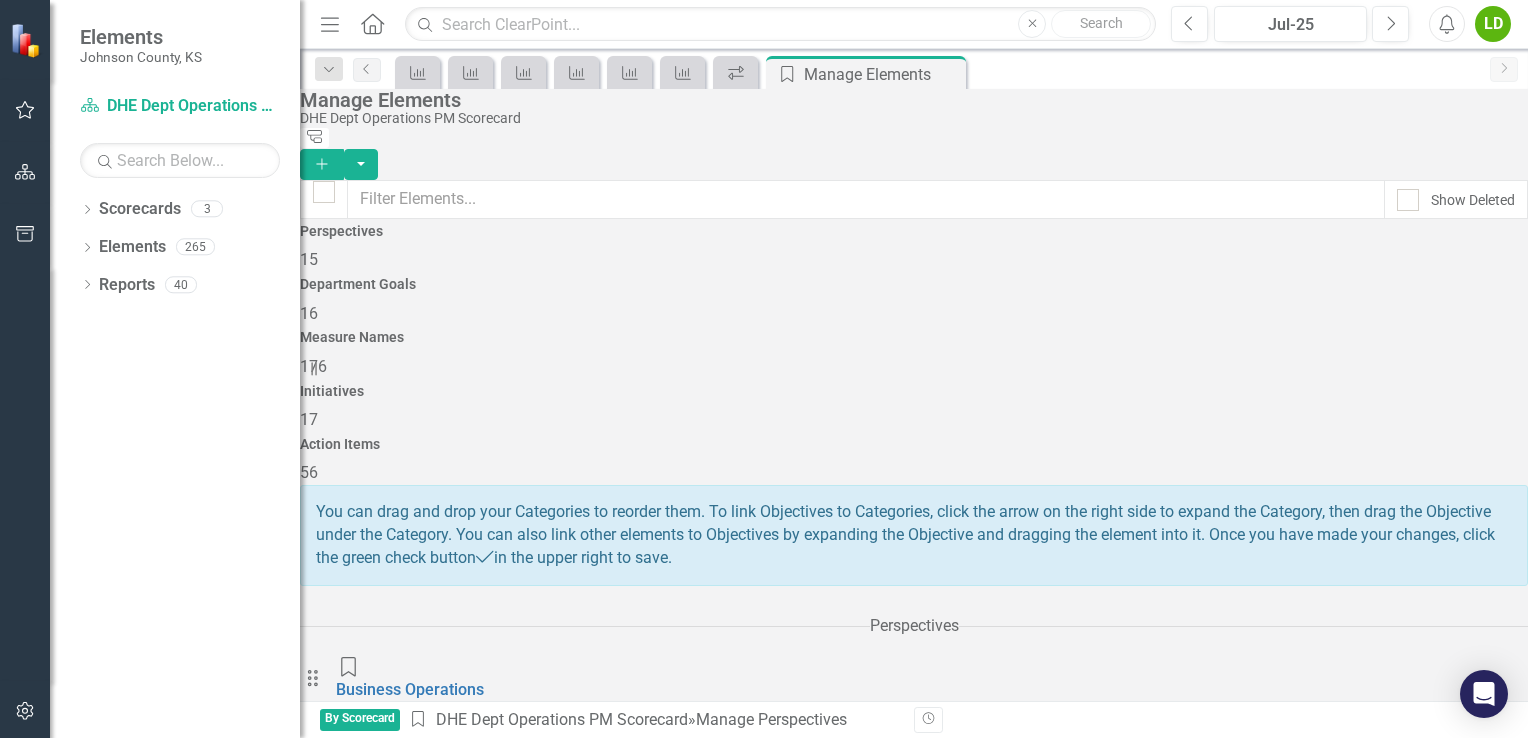 click on "Collapse" 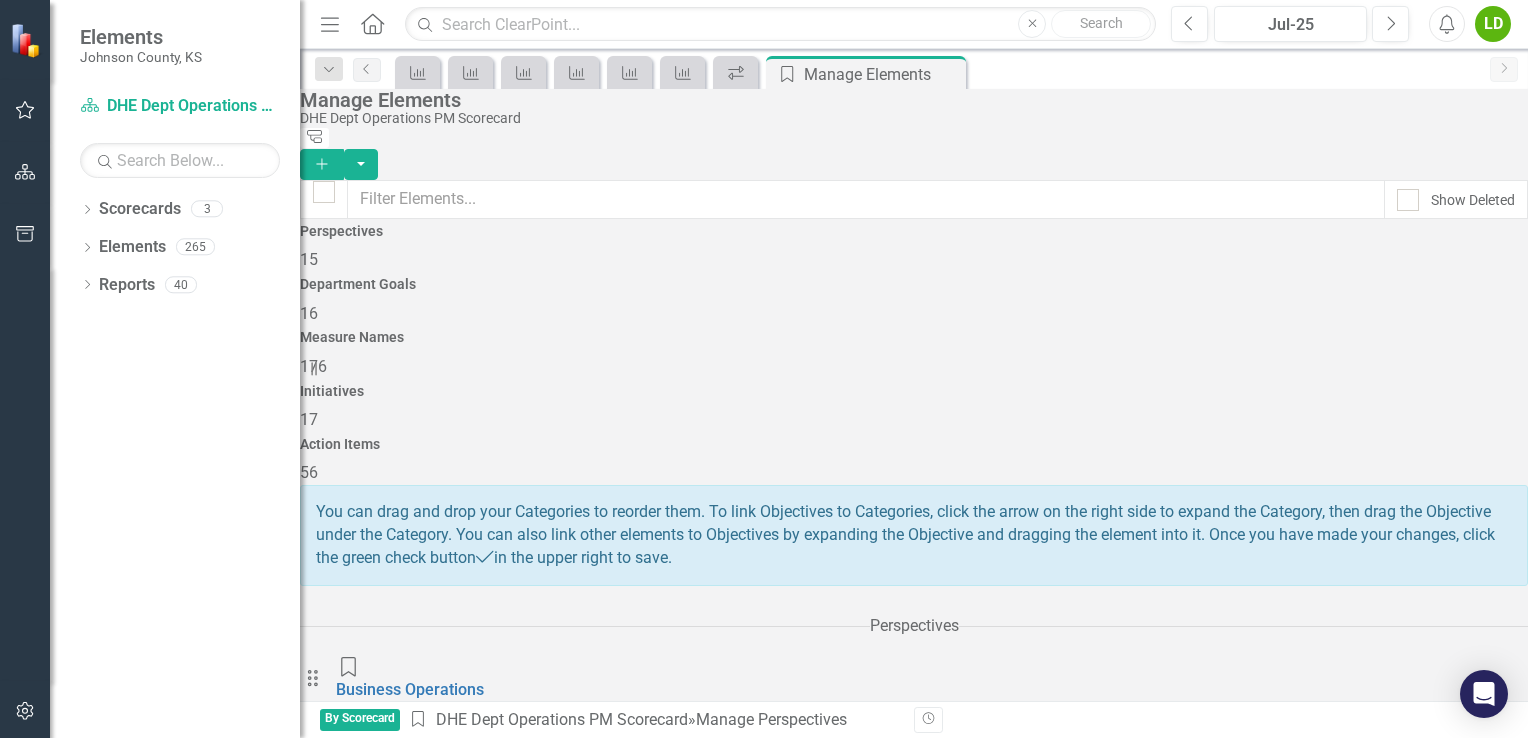 click on "Collapse" 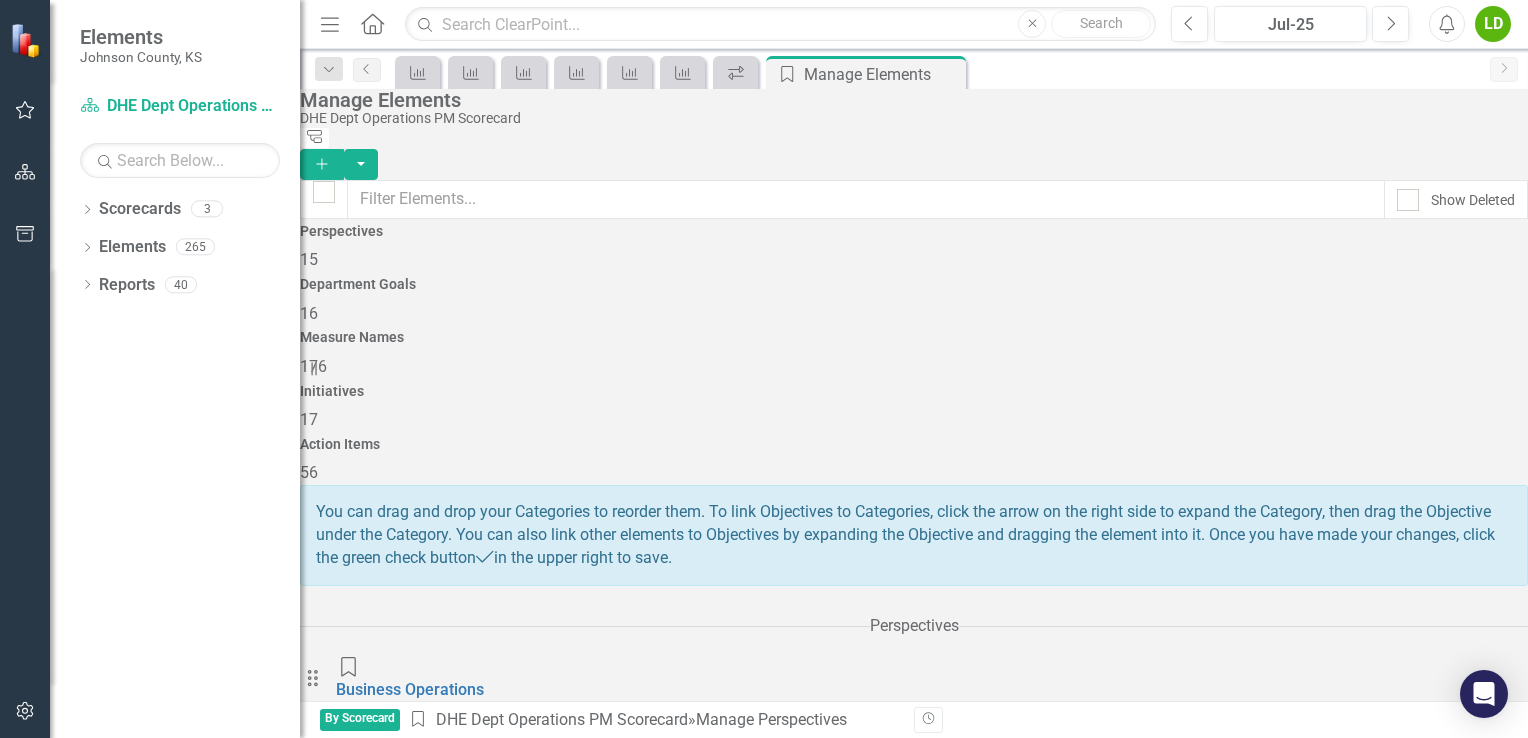 scroll, scrollTop: 1794, scrollLeft: 0, axis: vertical 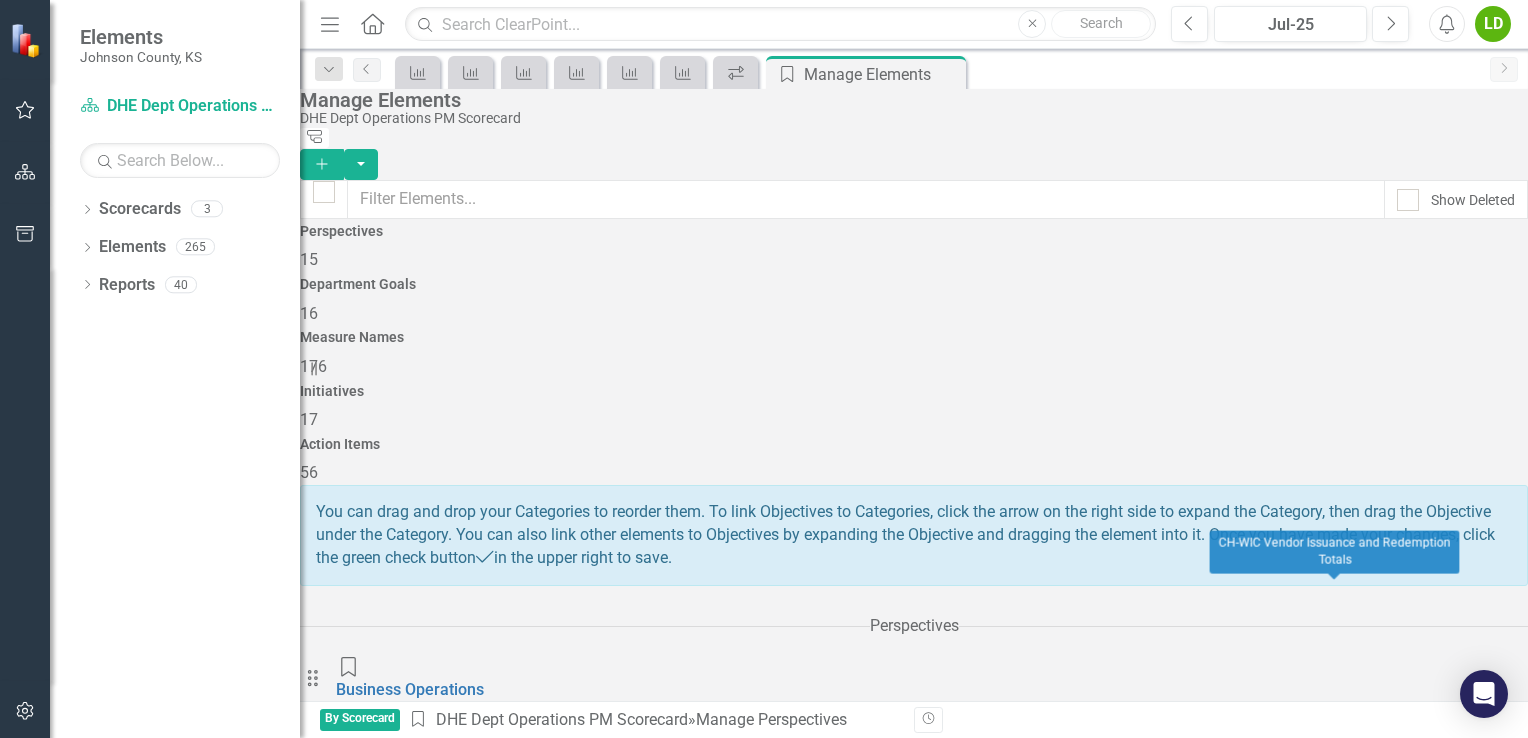 click on "CH-WIC Vendor Issuance and Redemption Totals" at bounding box center (511, 3174) 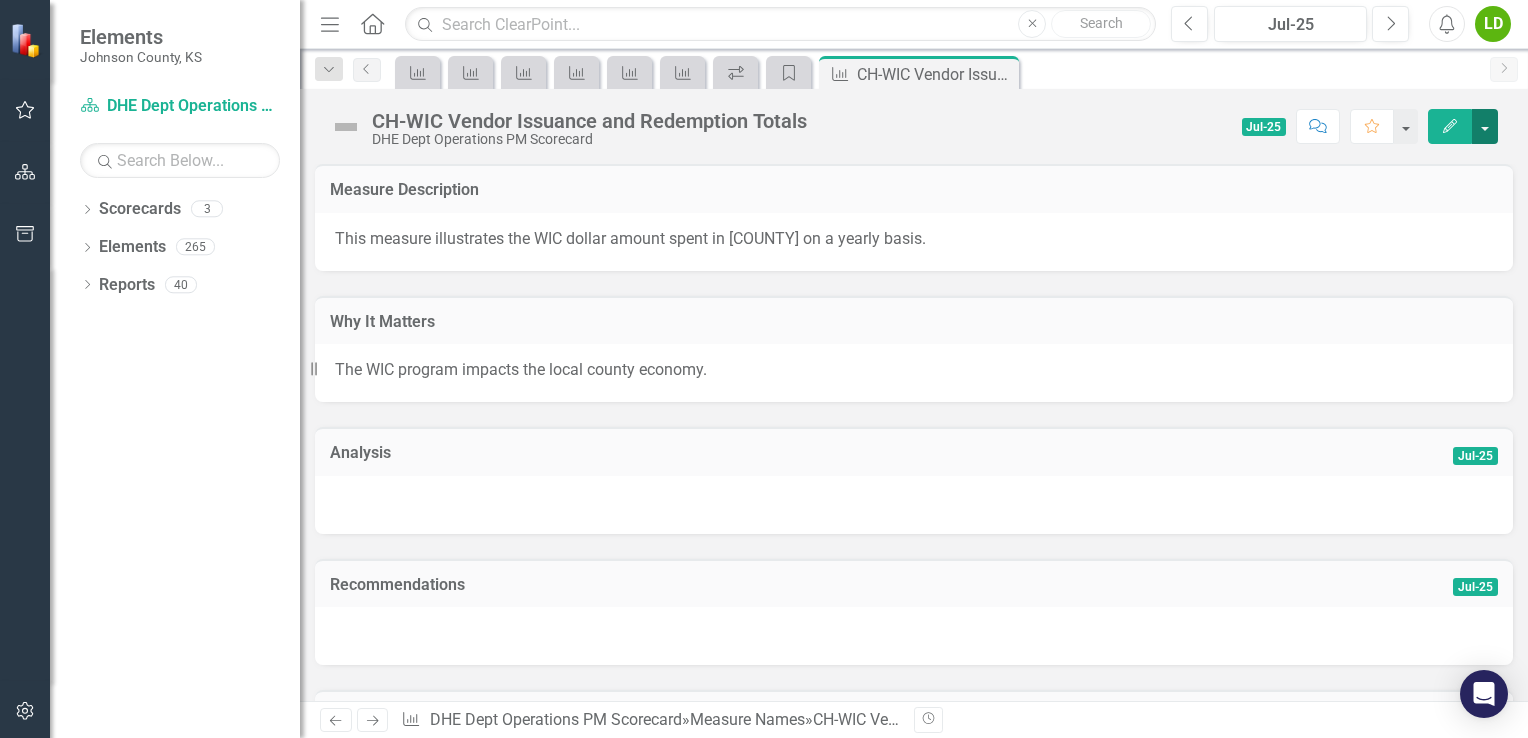 click at bounding box center (1485, 126) 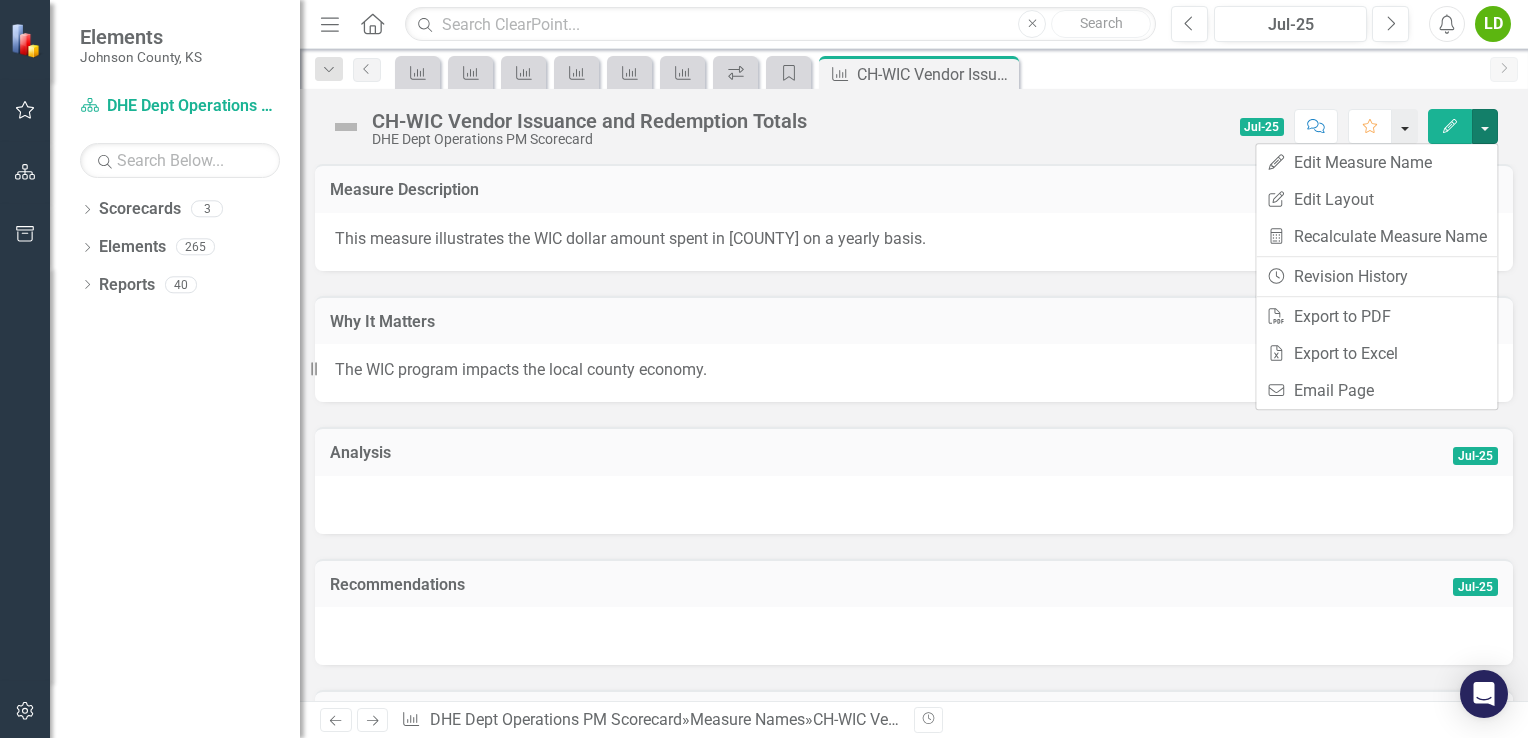 click at bounding box center [1405, 126] 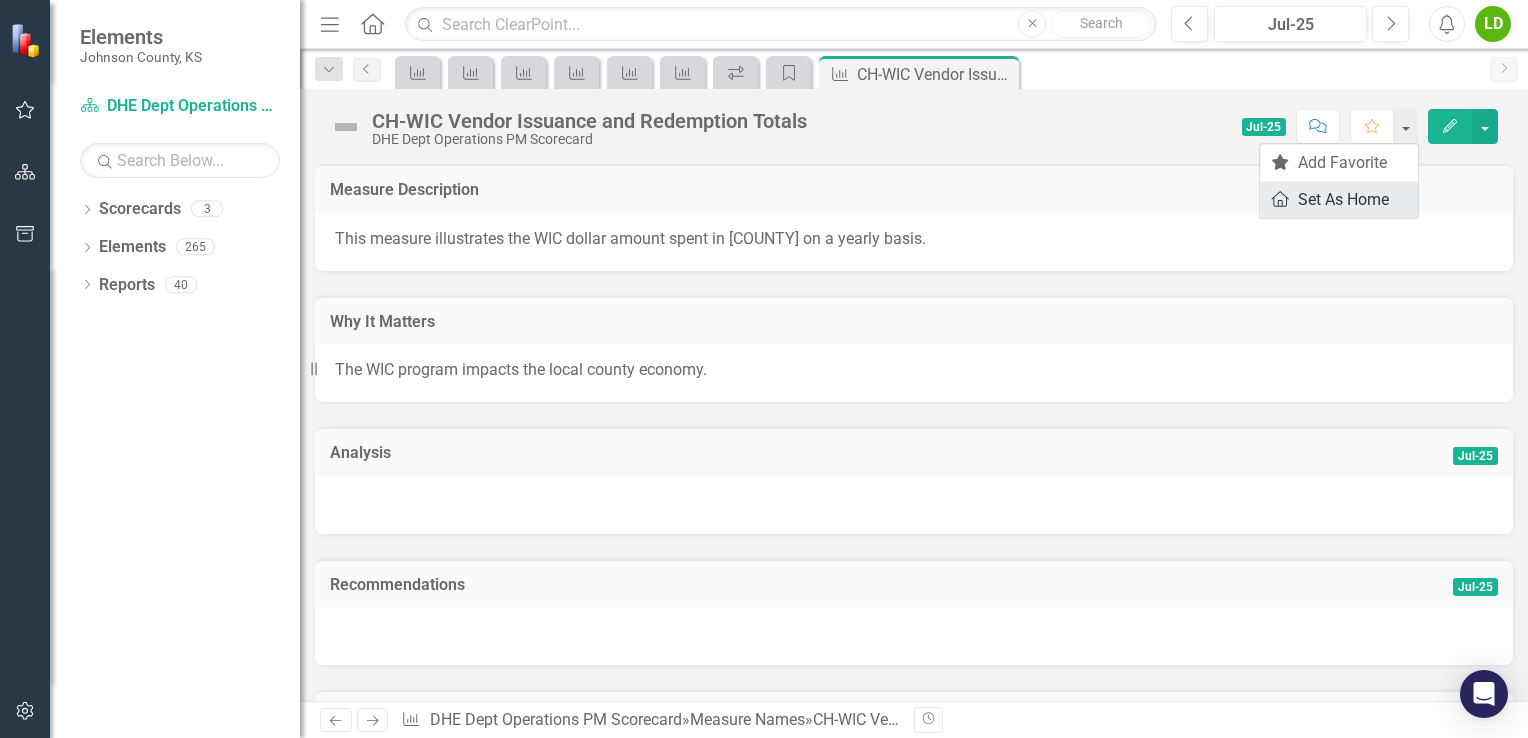 click on "Home Set As Home" at bounding box center (1339, 199) 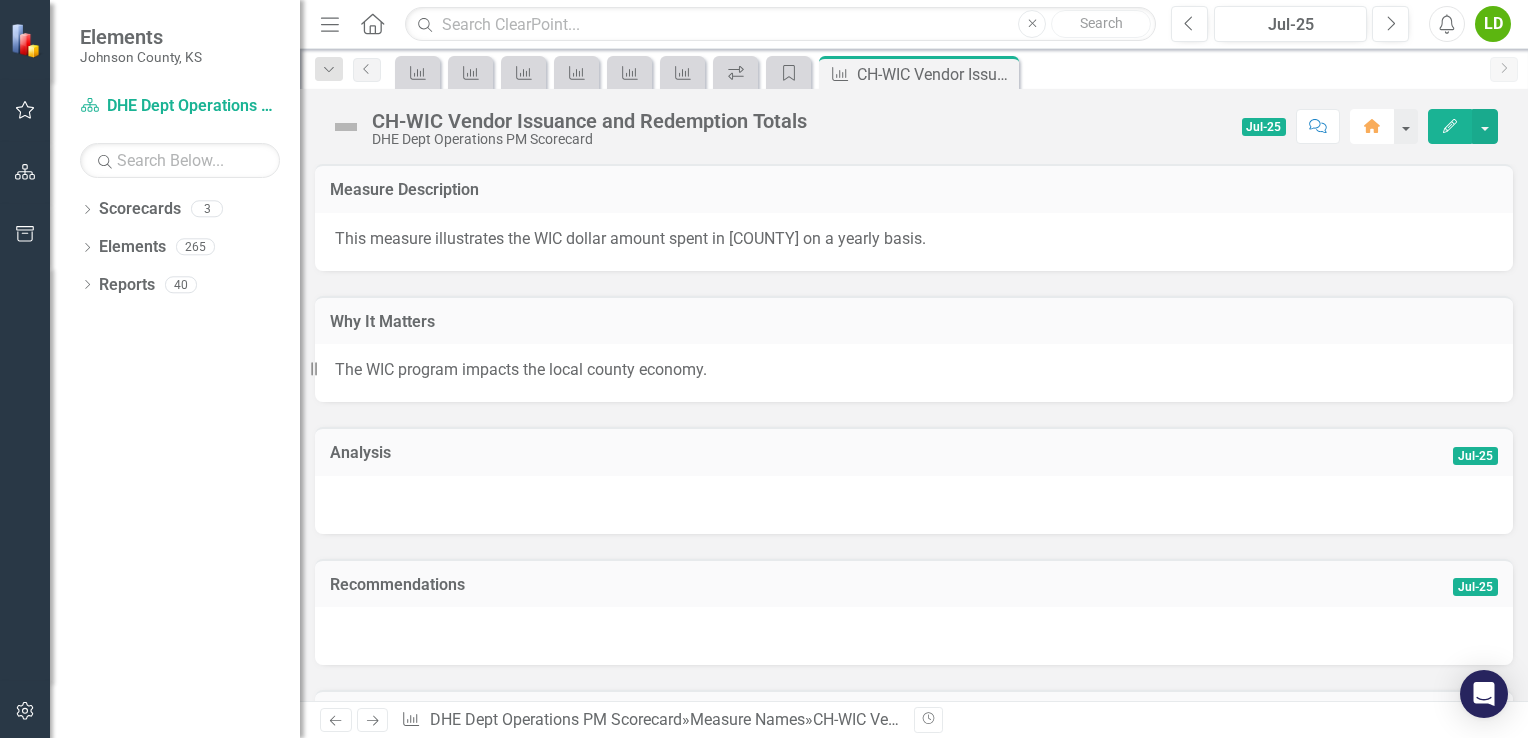 click on "Home" 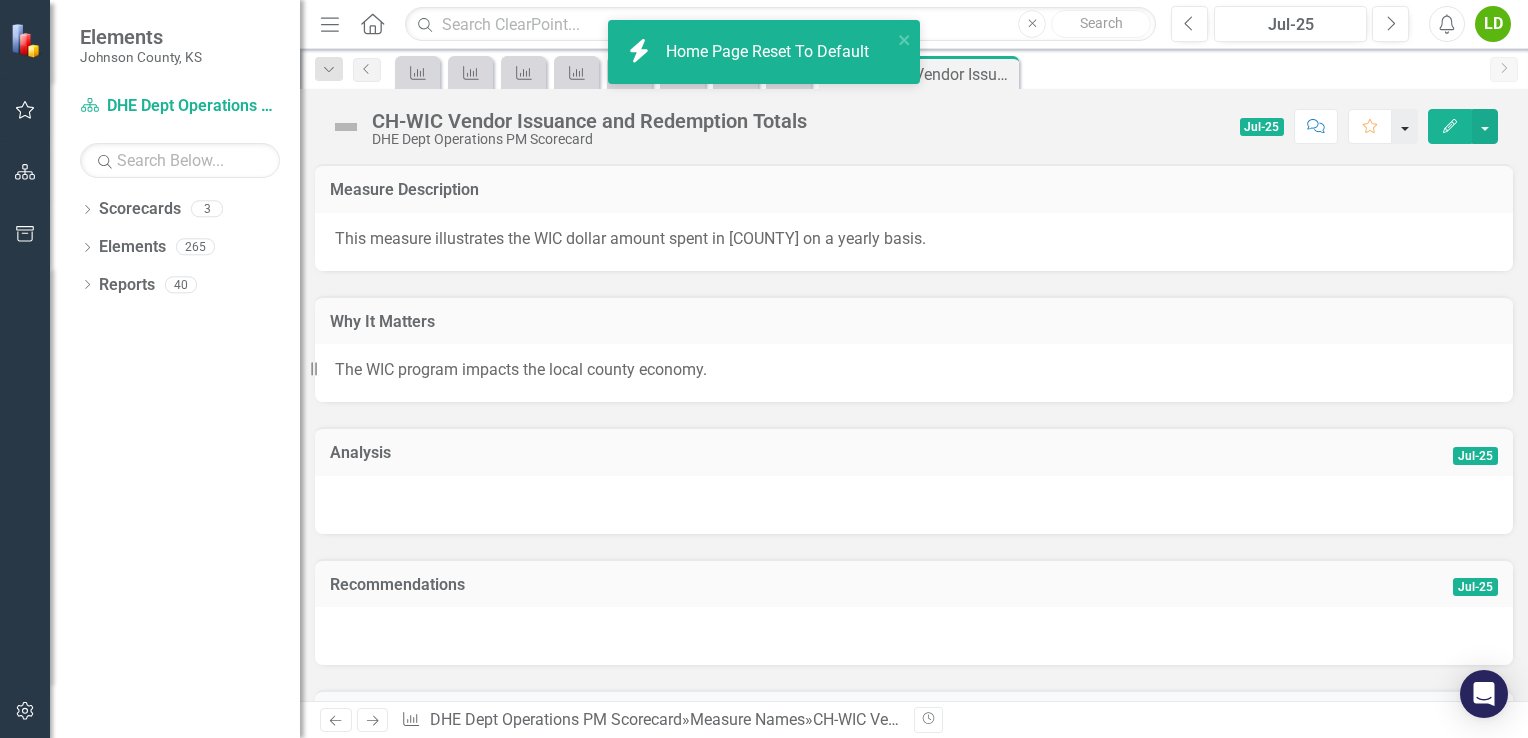 click at bounding box center (1405, 126) 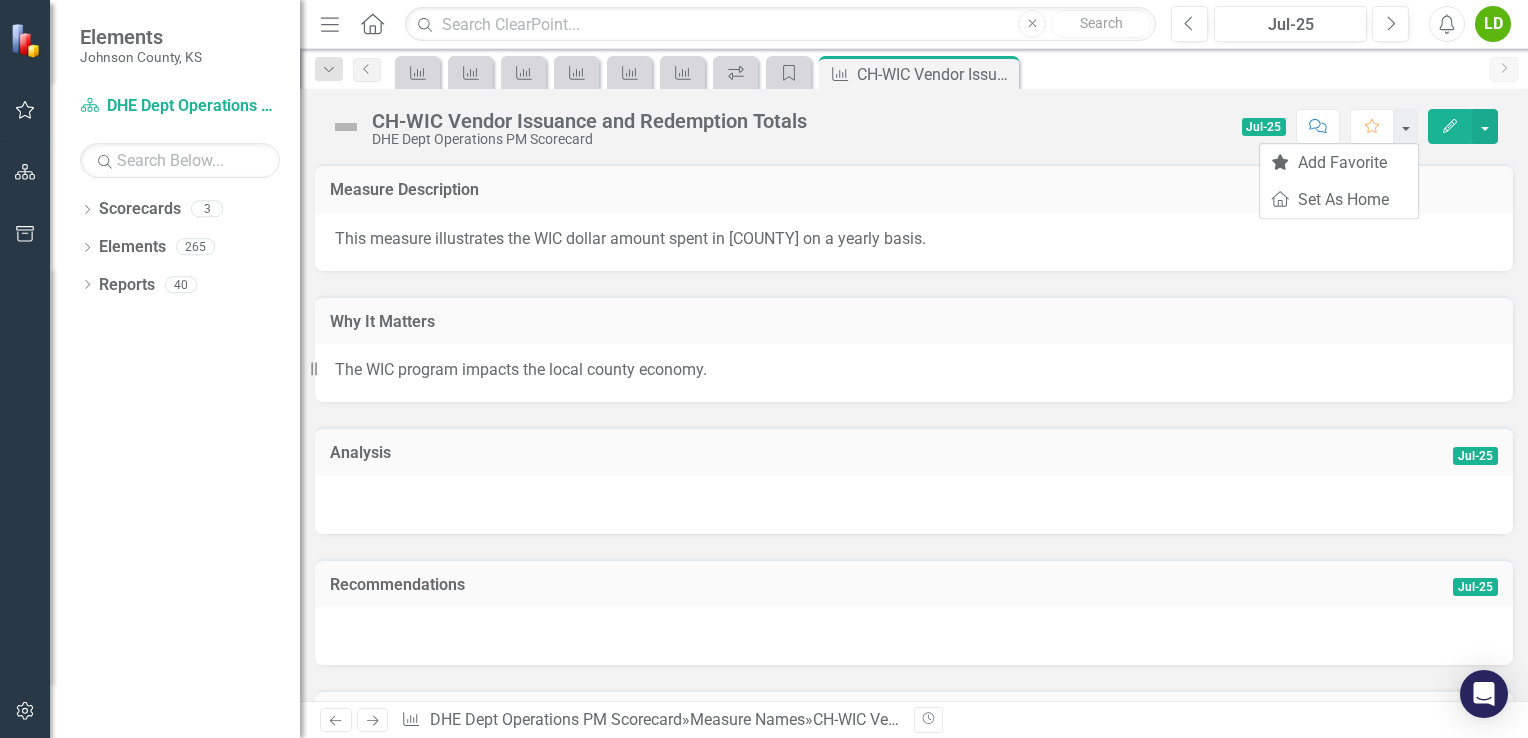 click 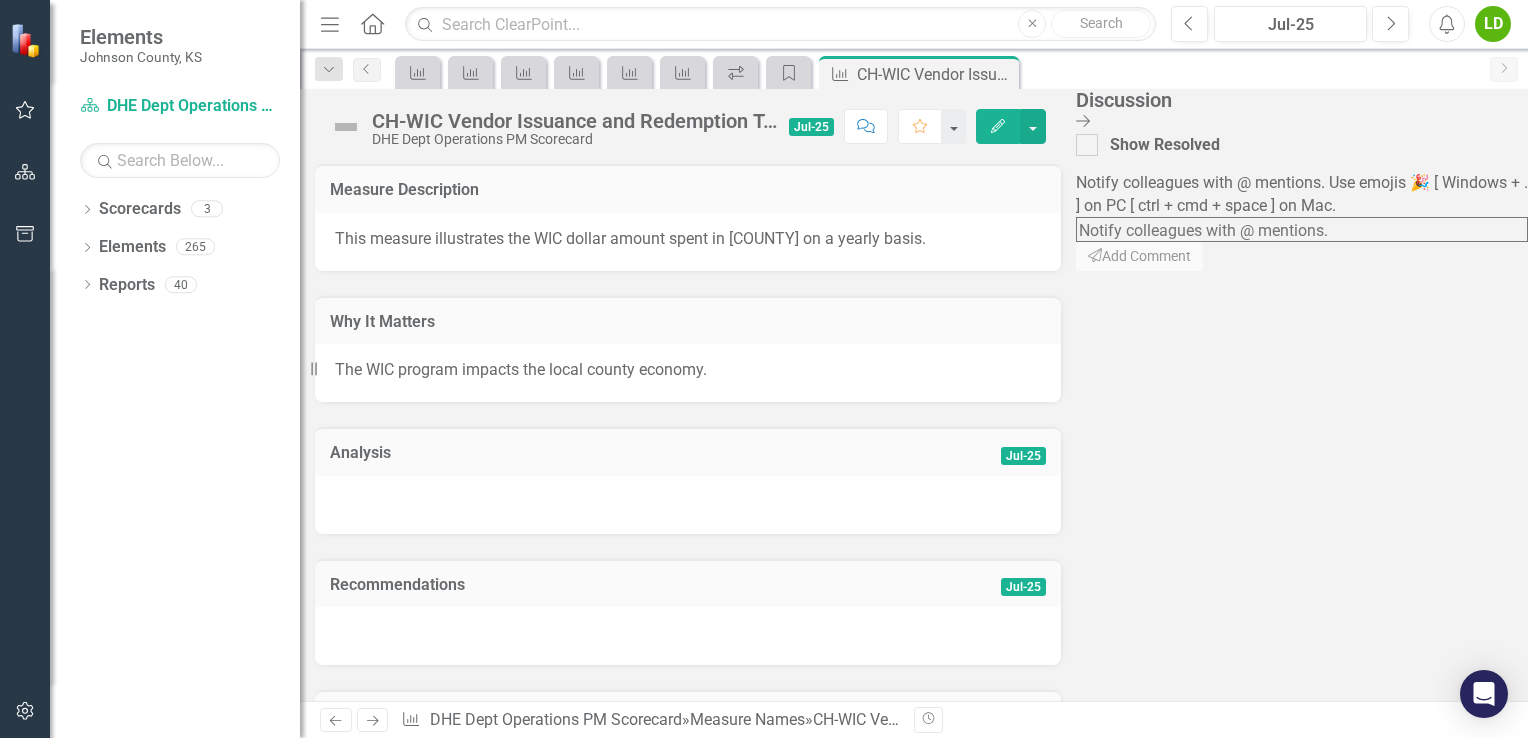 click on "Close Discussion Bar" 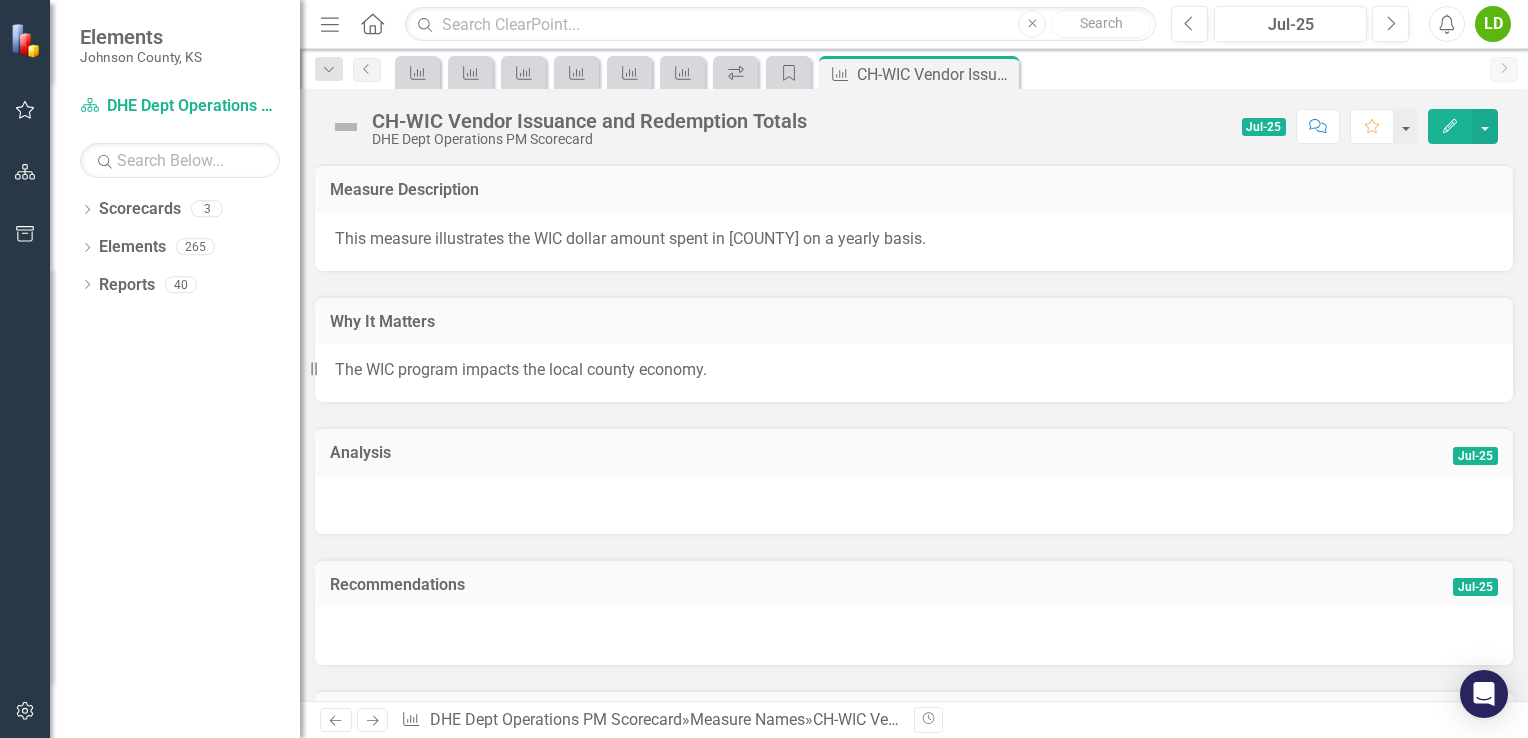 click at bounding box center (360, 1549) 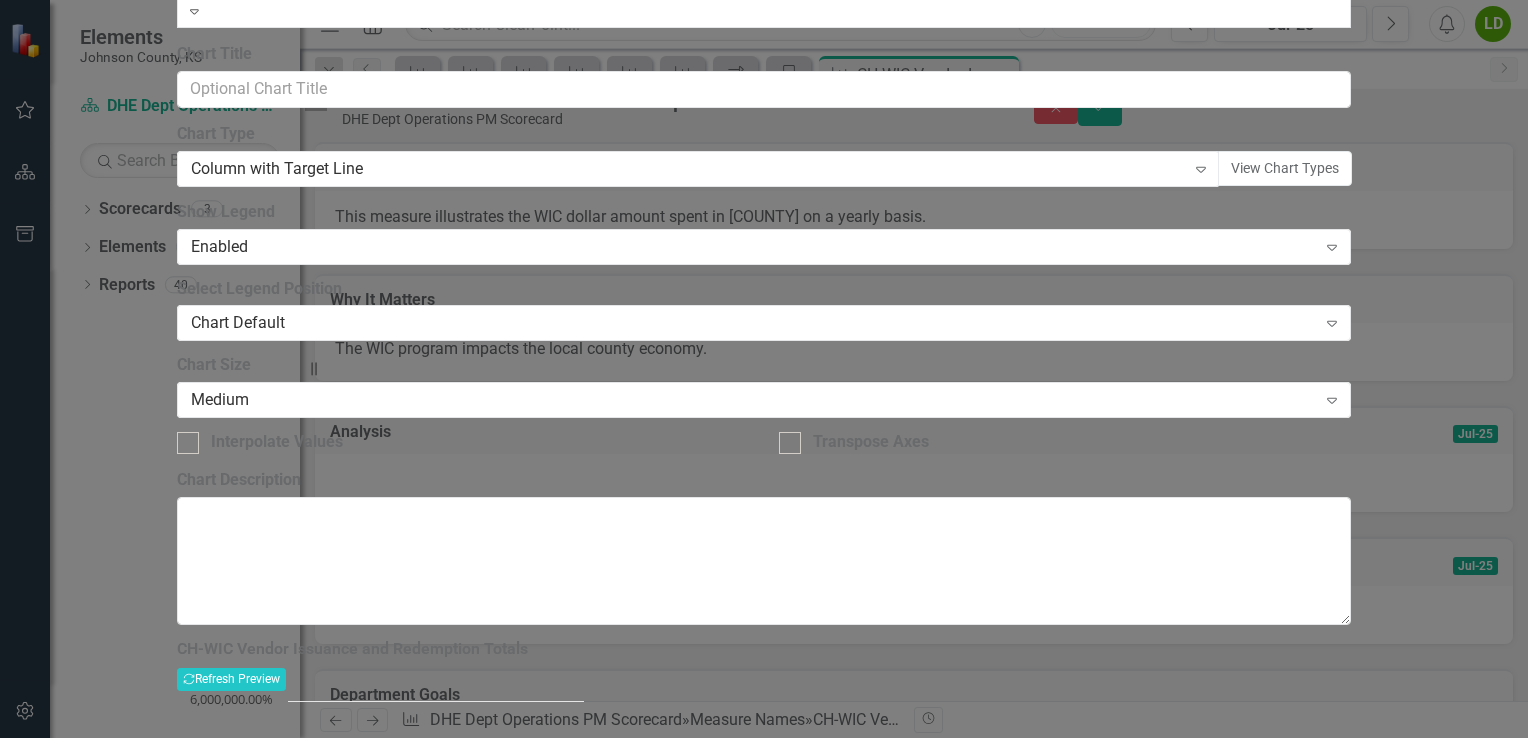 click on "Expand" 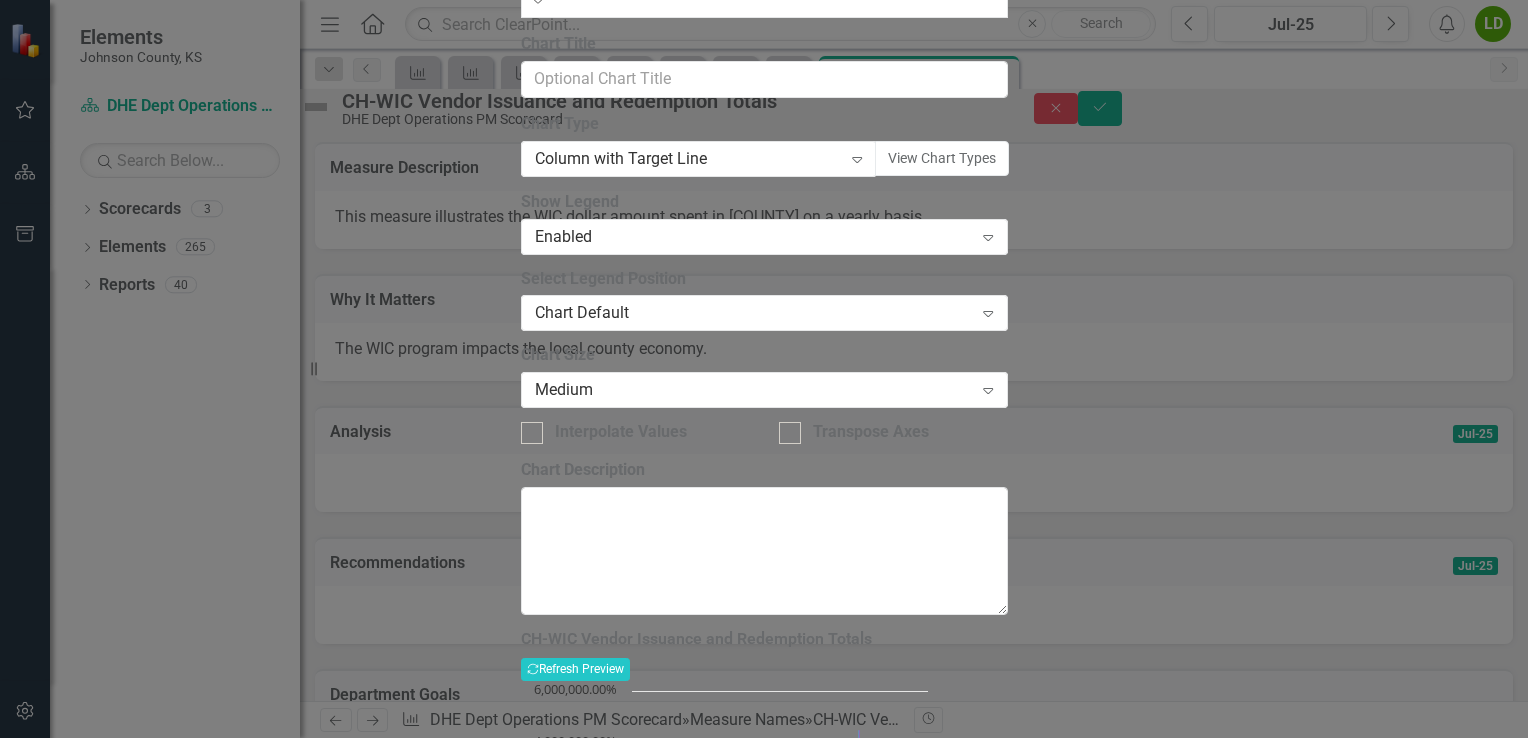 click on "Chart Chart Series Chart Periods Chart Axis Format Advanced Options" at bounding box center (764, -175) 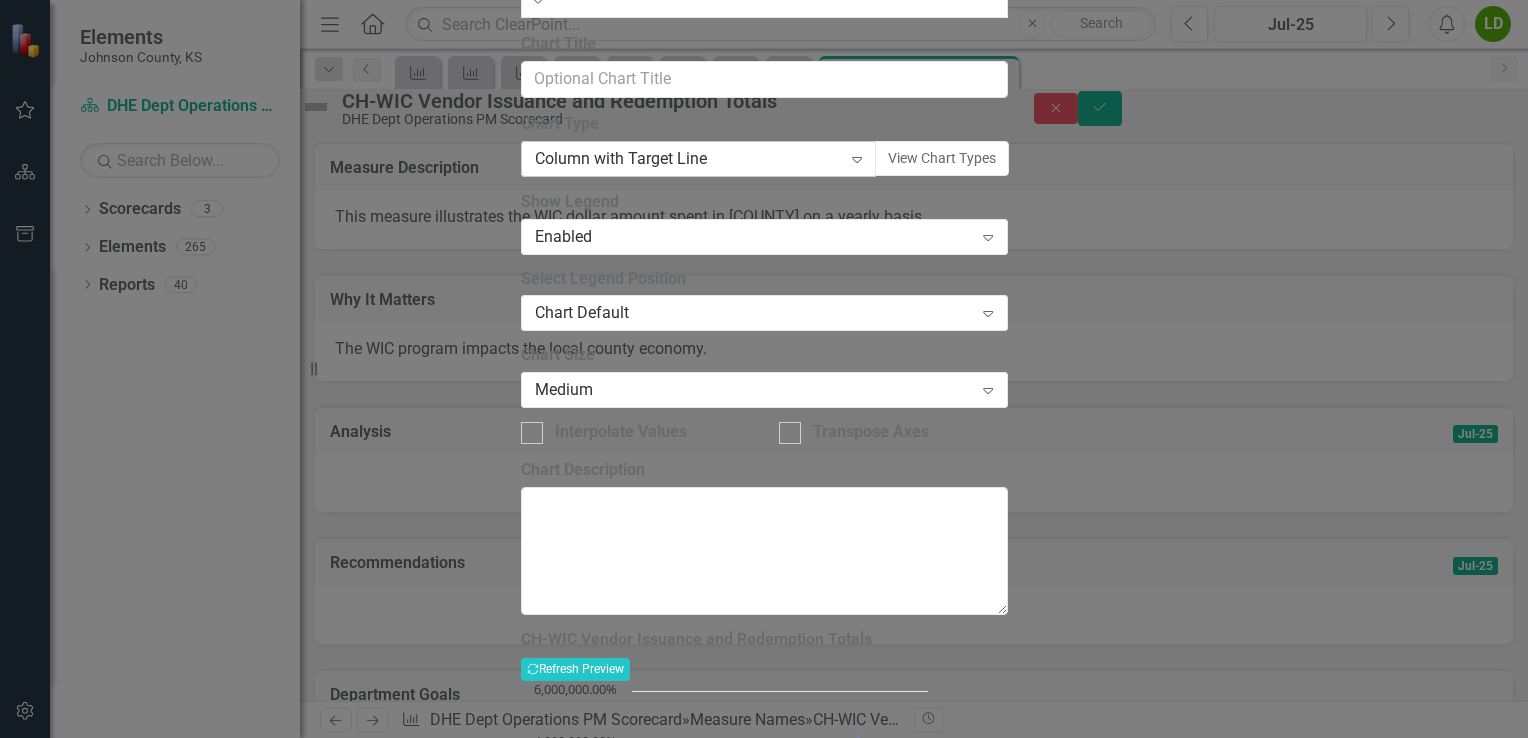 click on "Expand" 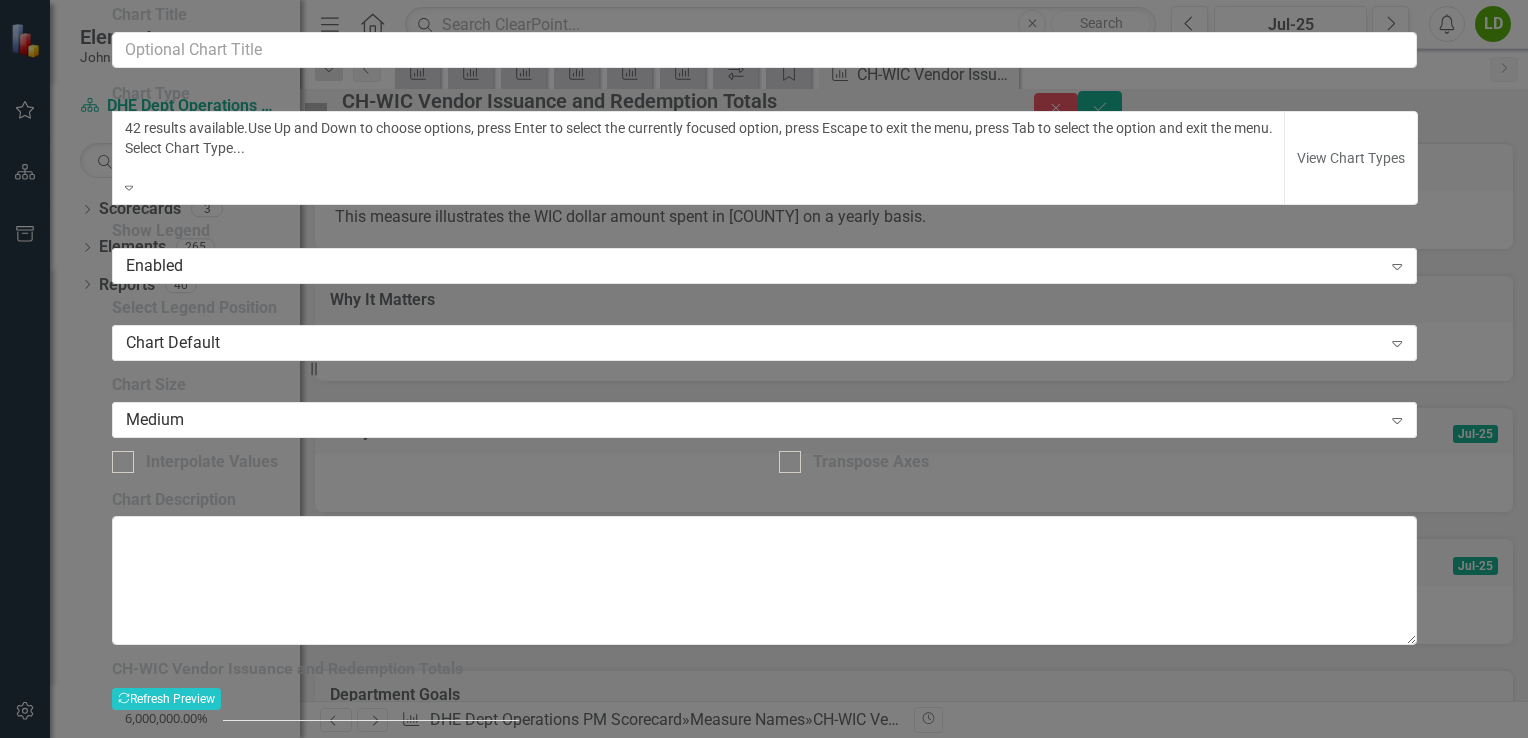 scroll, scrollTop: 1209, scrollLeft: 0, axis: vertical 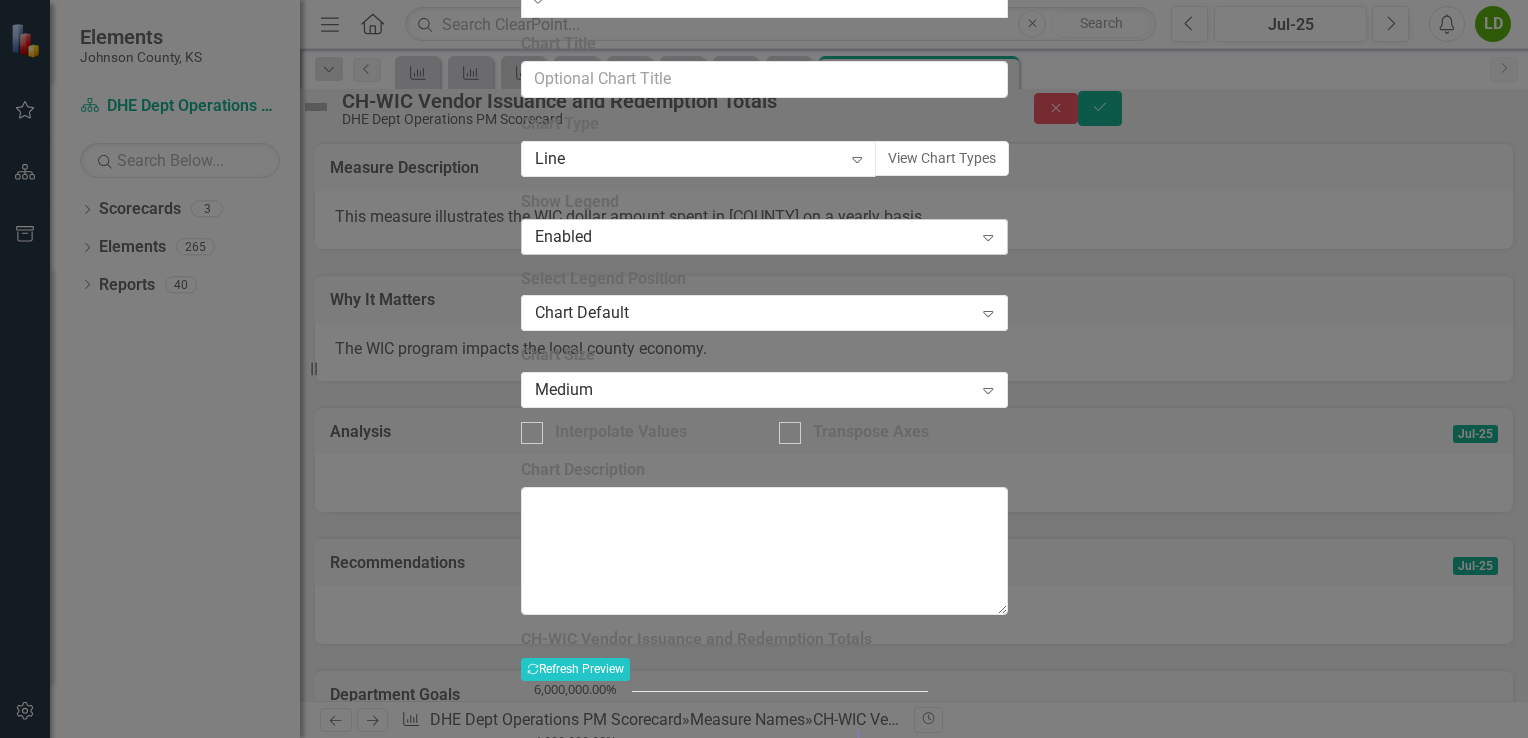 click on "Enabled" at bounding box center [754, 236] 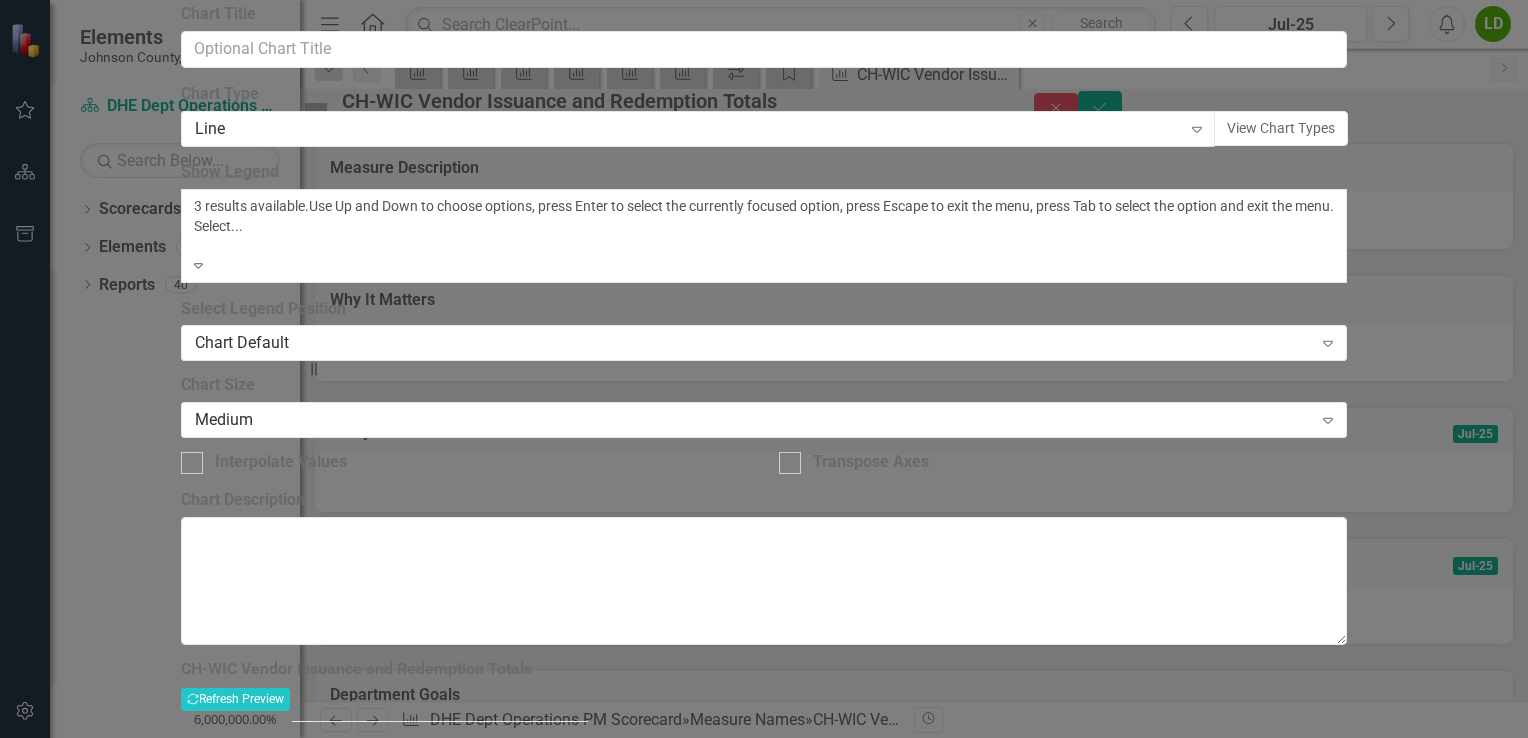 click on "Disabled" at bounding box center (764, 795) 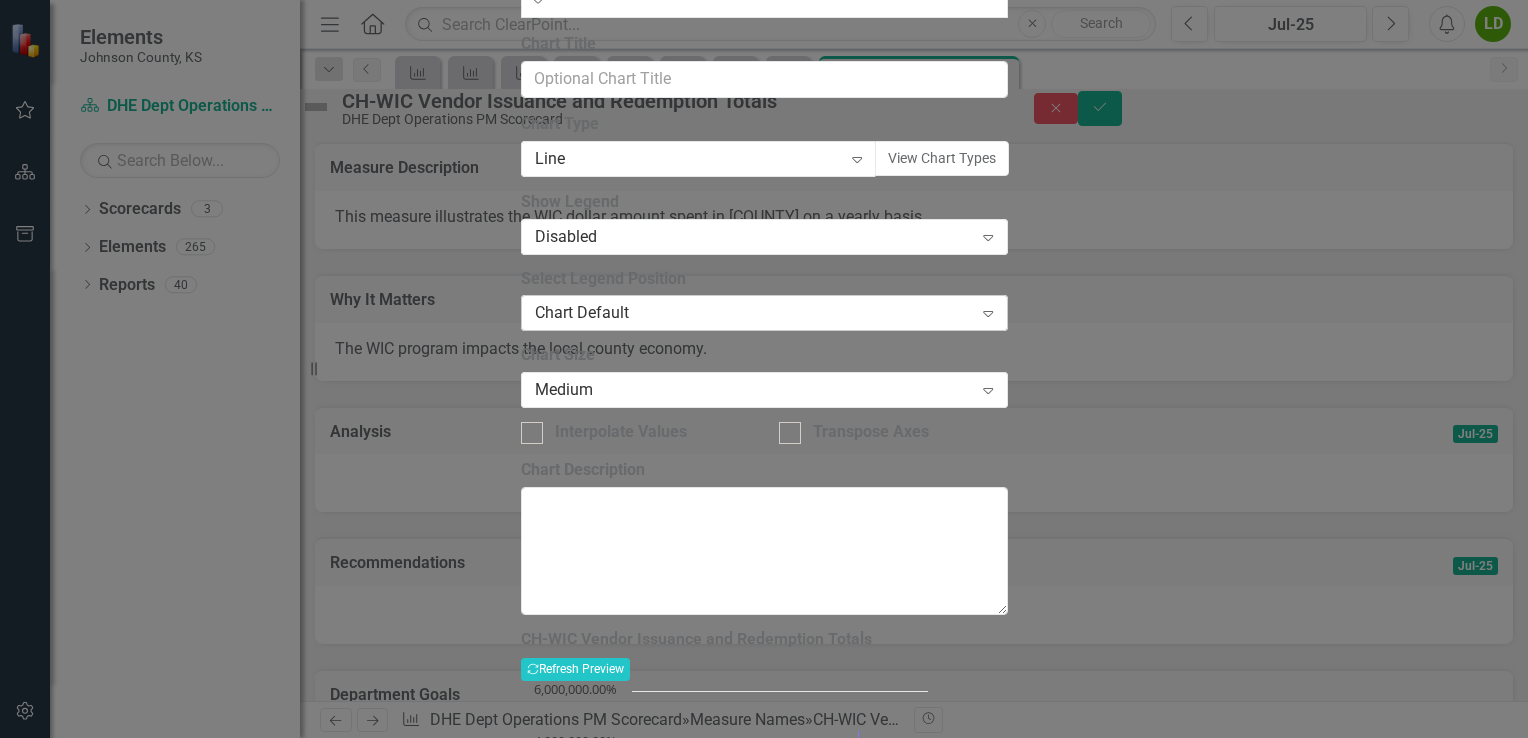 click on "Chart Default" at bounding box center [754, 313] 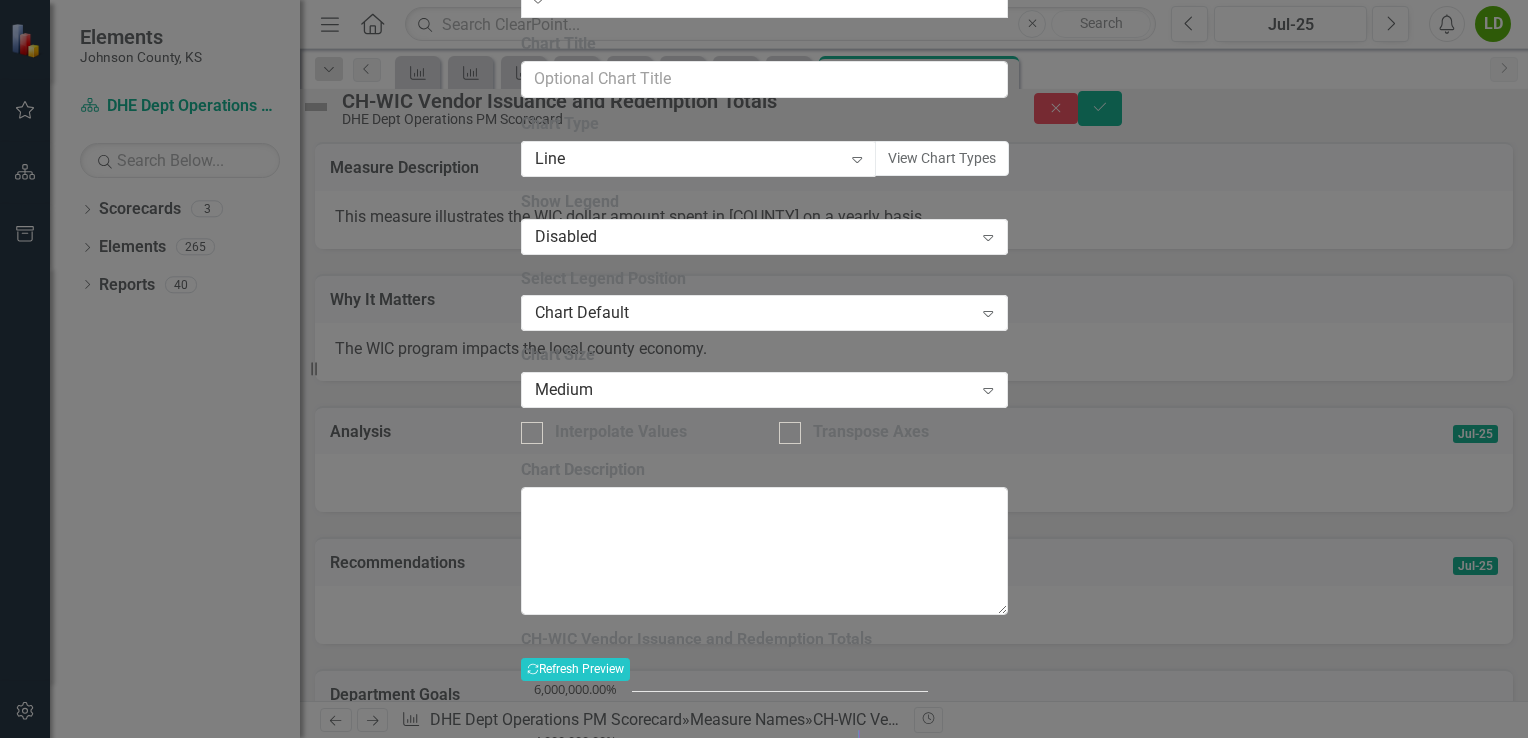 click on "Chart Chart Series Chart Periods Chart Axis Format Advanced Options" at bounding box center (764, -175) 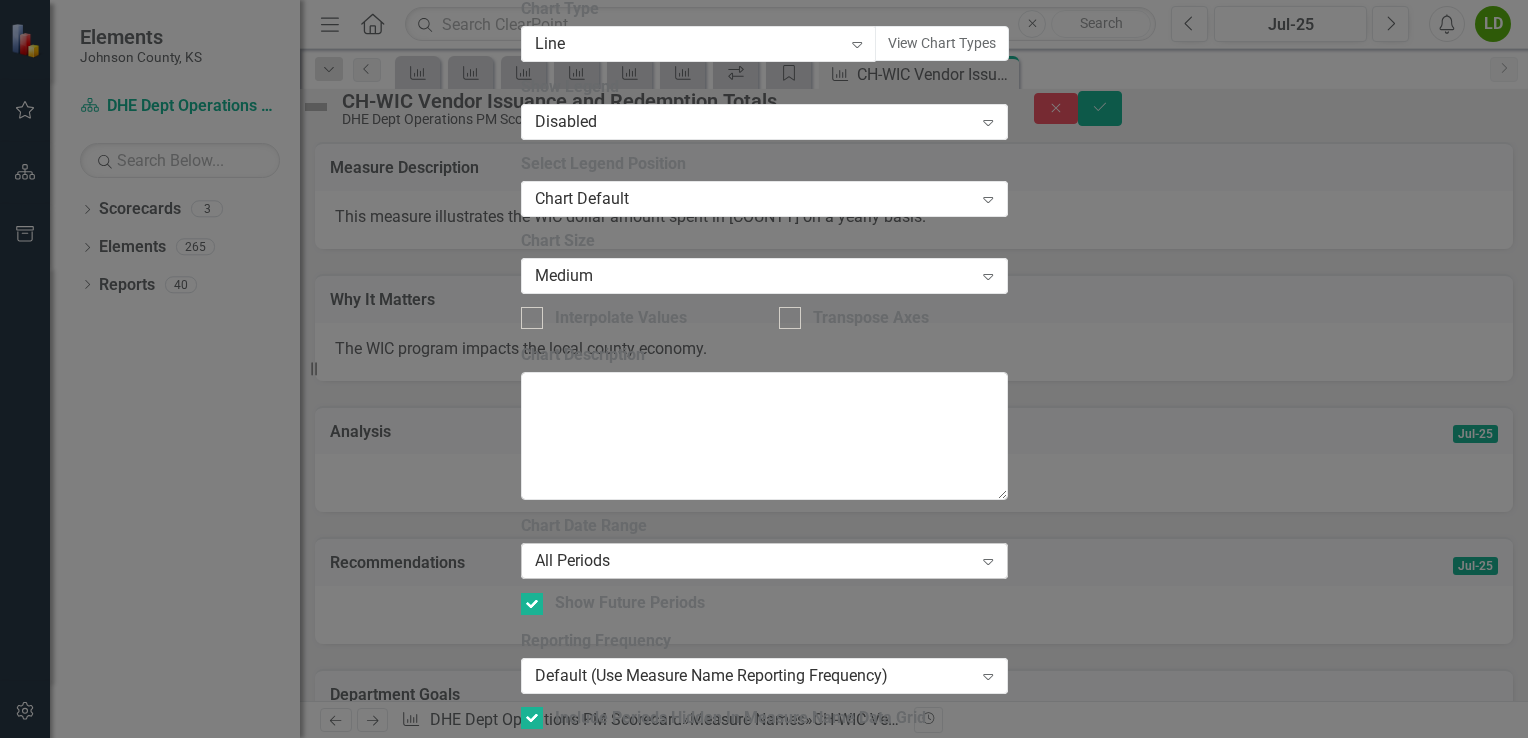 click on "All Periods" at bounding box center [754, 561] 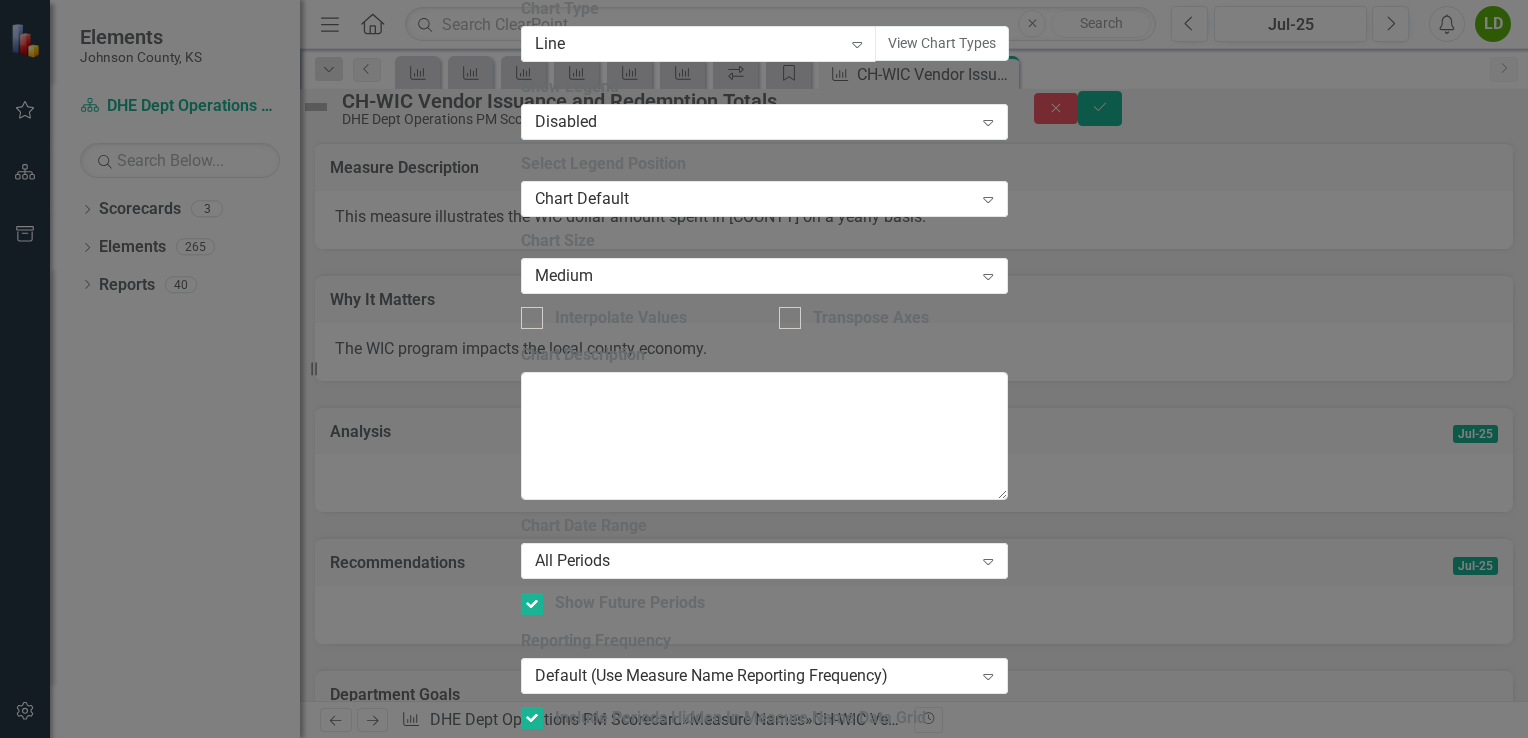 click on "Chart Chart Series Chart Periods Chart Axis Format Advanced Options" at bounding box center [764, -290] 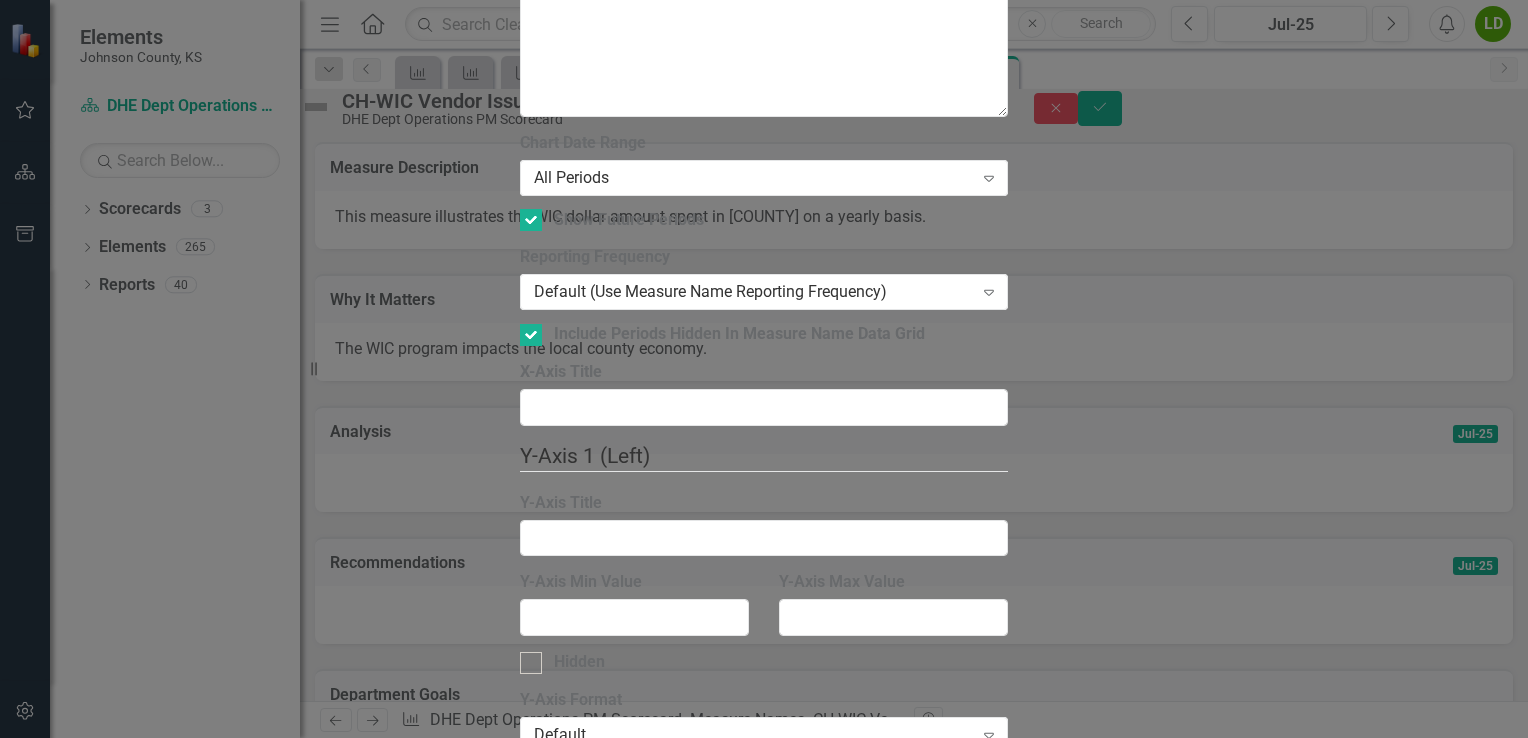 click 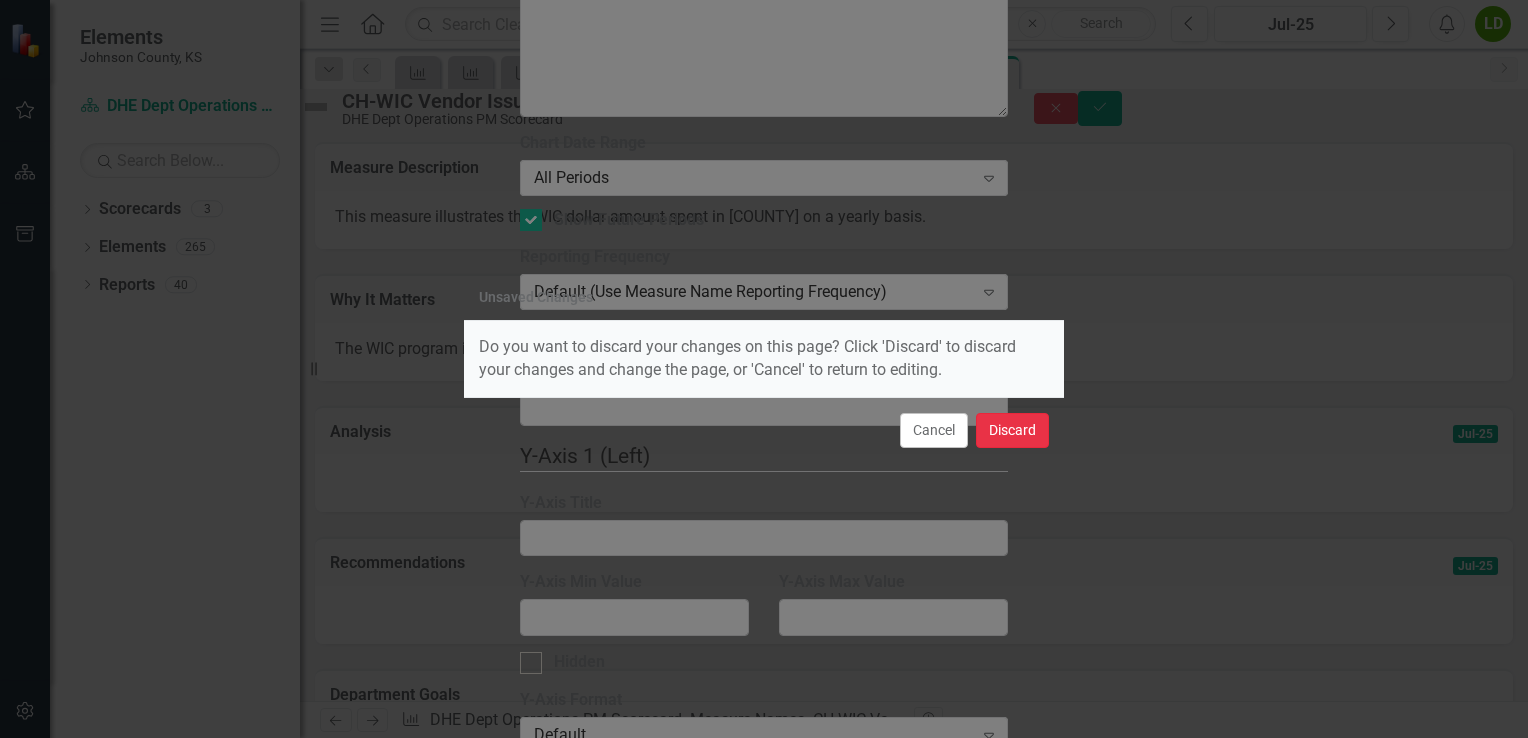 click on "Discard" at bounding box center [1012, 430] 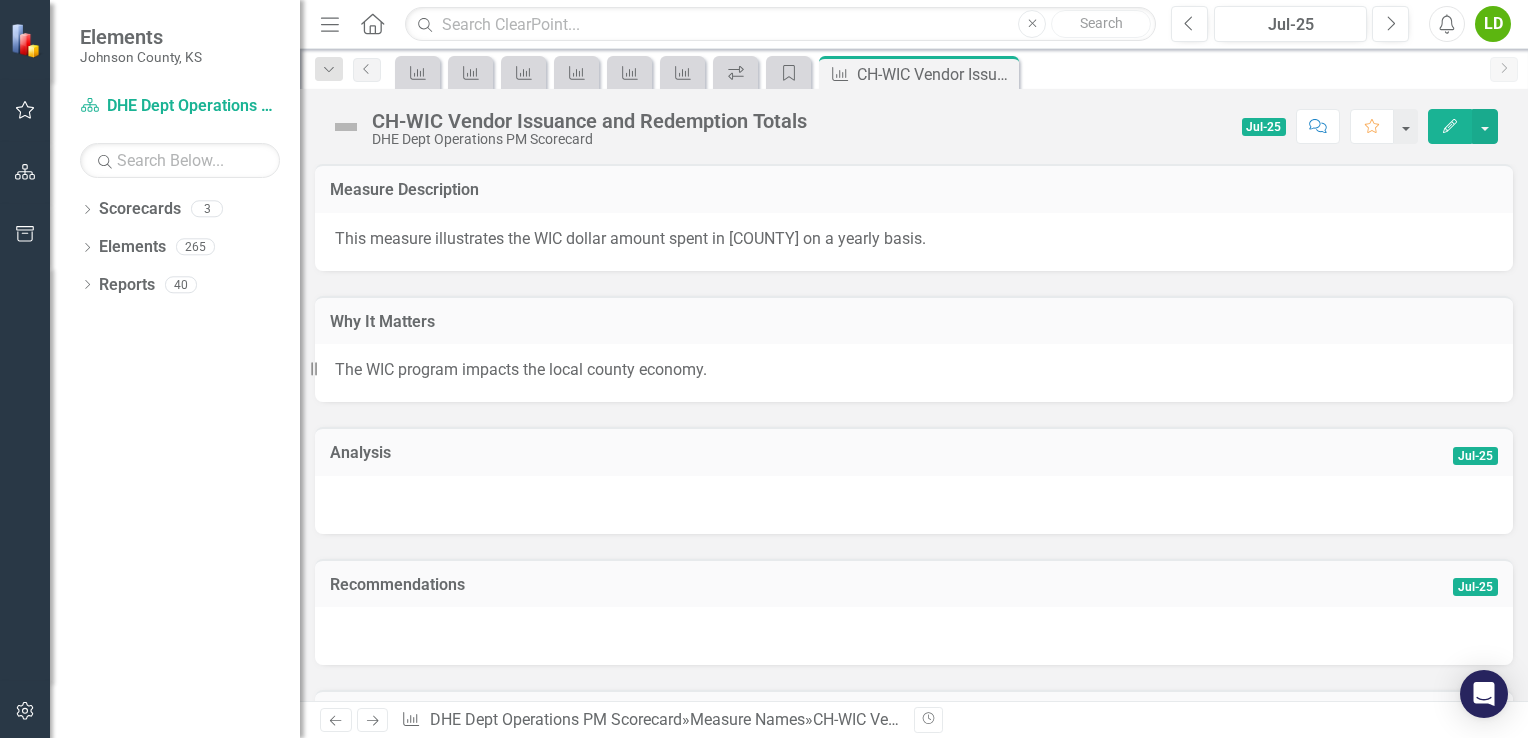 click on "LD" at bounding box center [1493, 24] 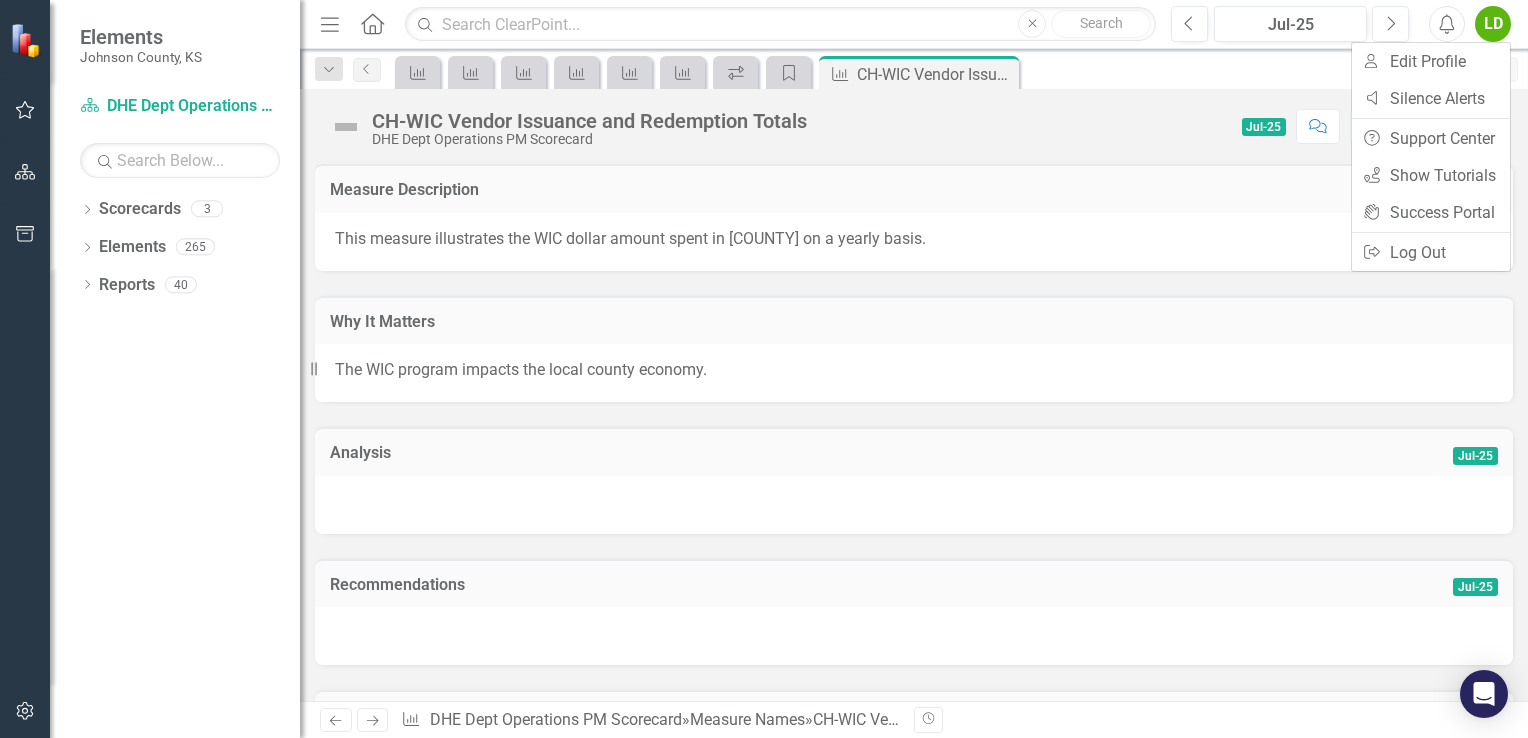 click on "Measure Name Measure Name Measure Name Measure Name Measure Name Measure Name icon.workspace Perspective Measure Name CH-WIC Vendor Issuance and Redemption Totals Pin Close" at bounding box center [935, 72] 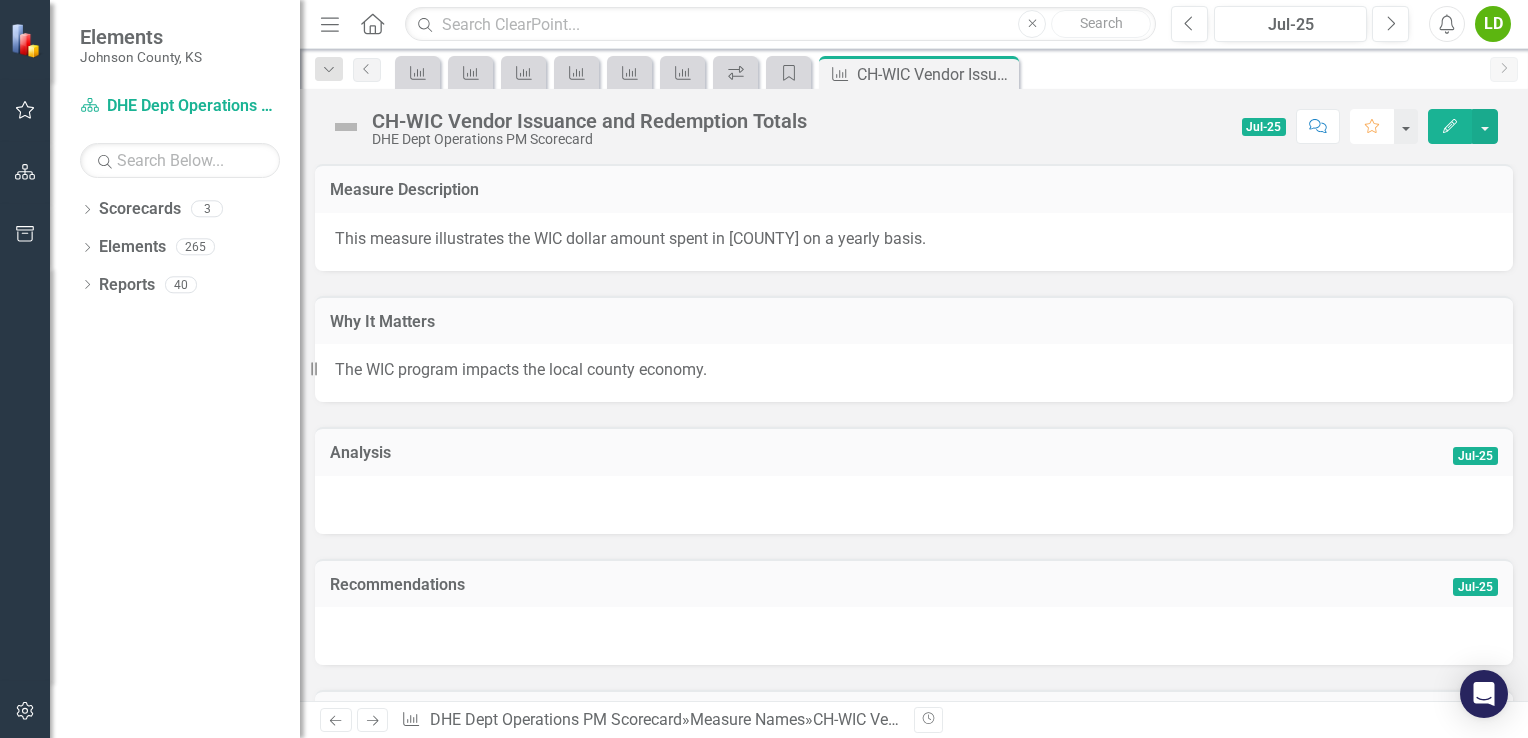 click on "Favorite" 